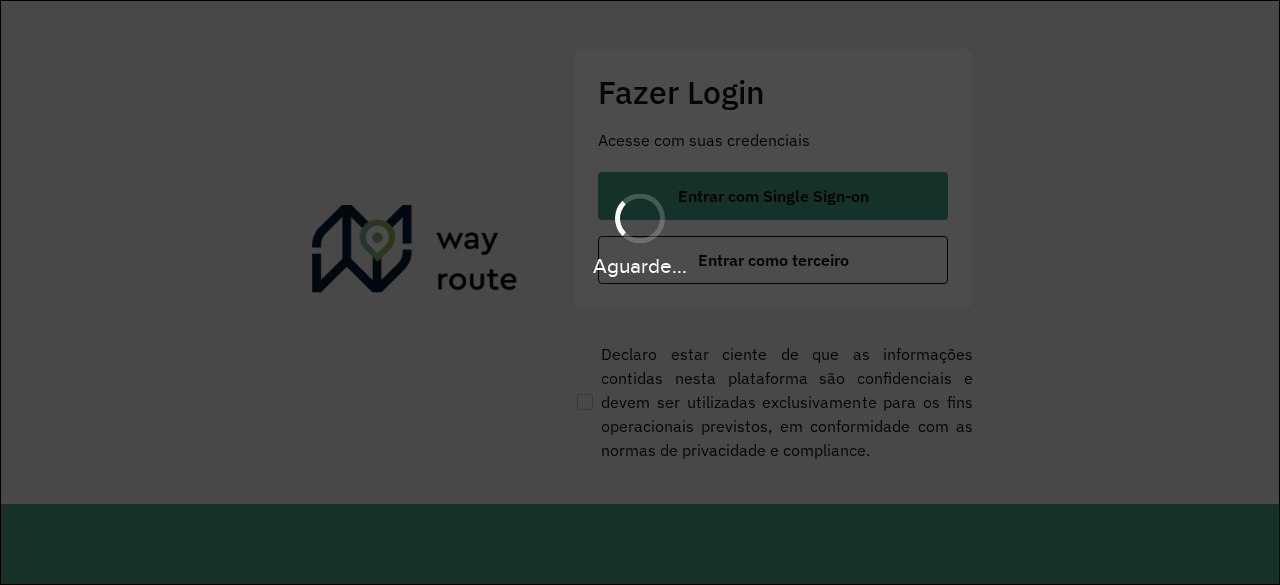 scroll, scrollTop: 0, scrollLeft: 0, axis: both 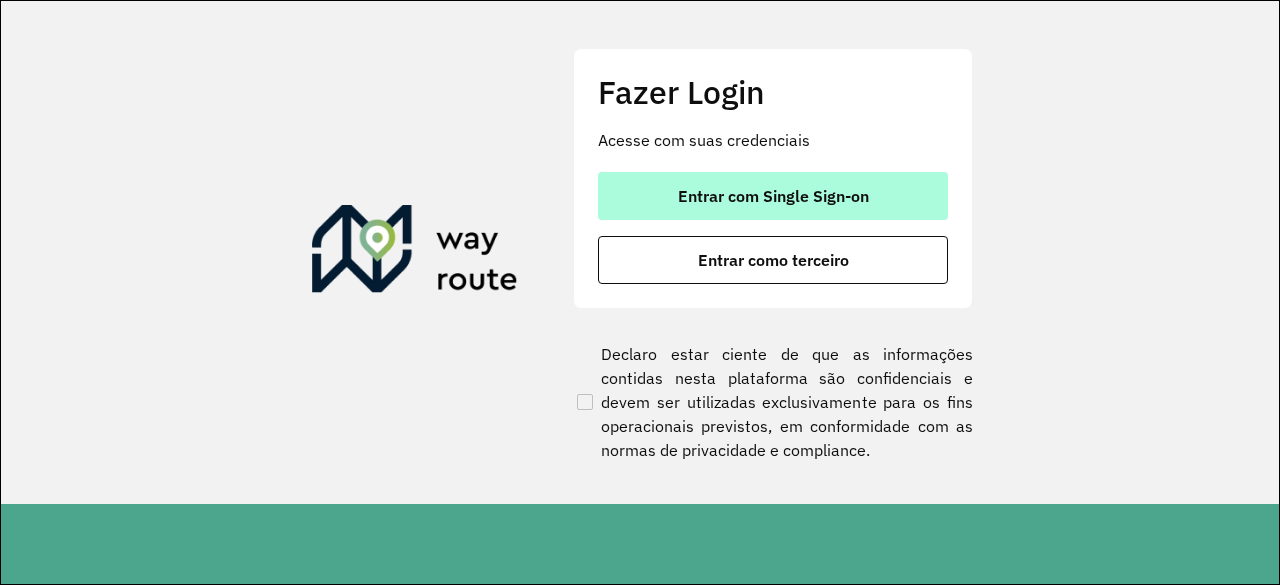 click on "Entrar com Single Sign-on" at bounding box center [773, 196] 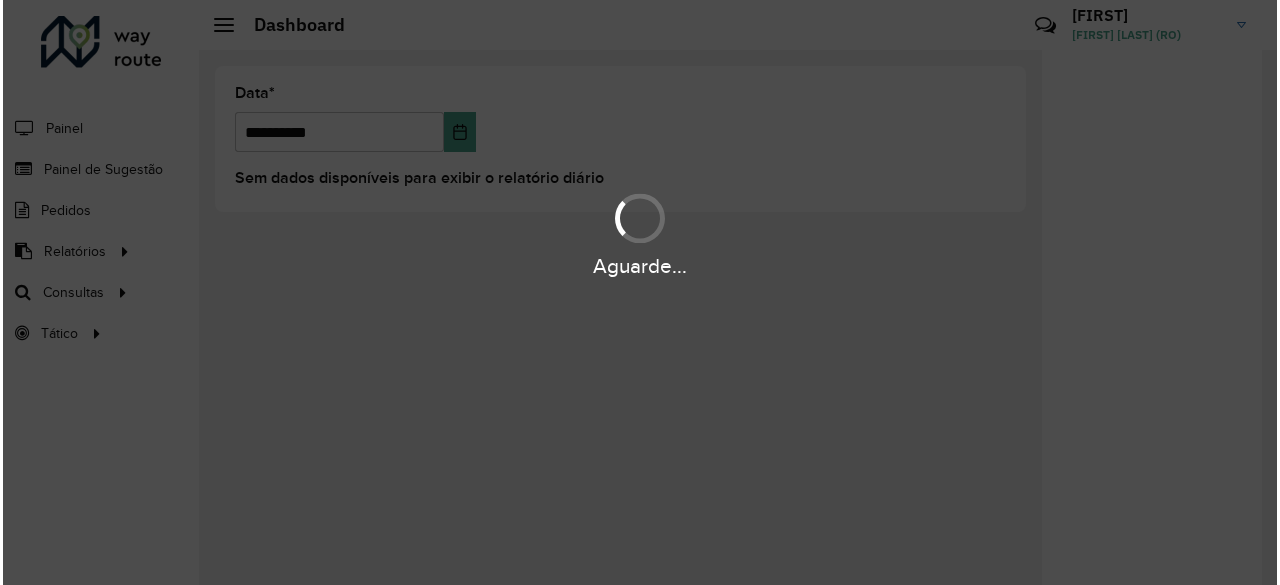 scroll, scrollTop: 0, scrollLeft: 0, axis: both 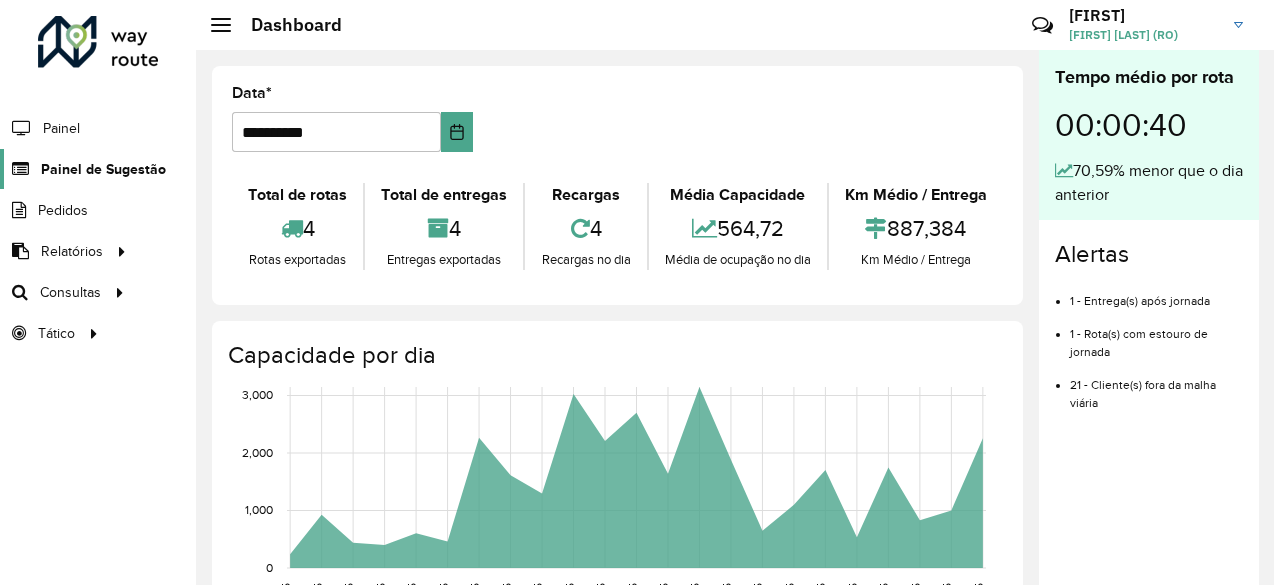 click on "Painel de Sugestão" 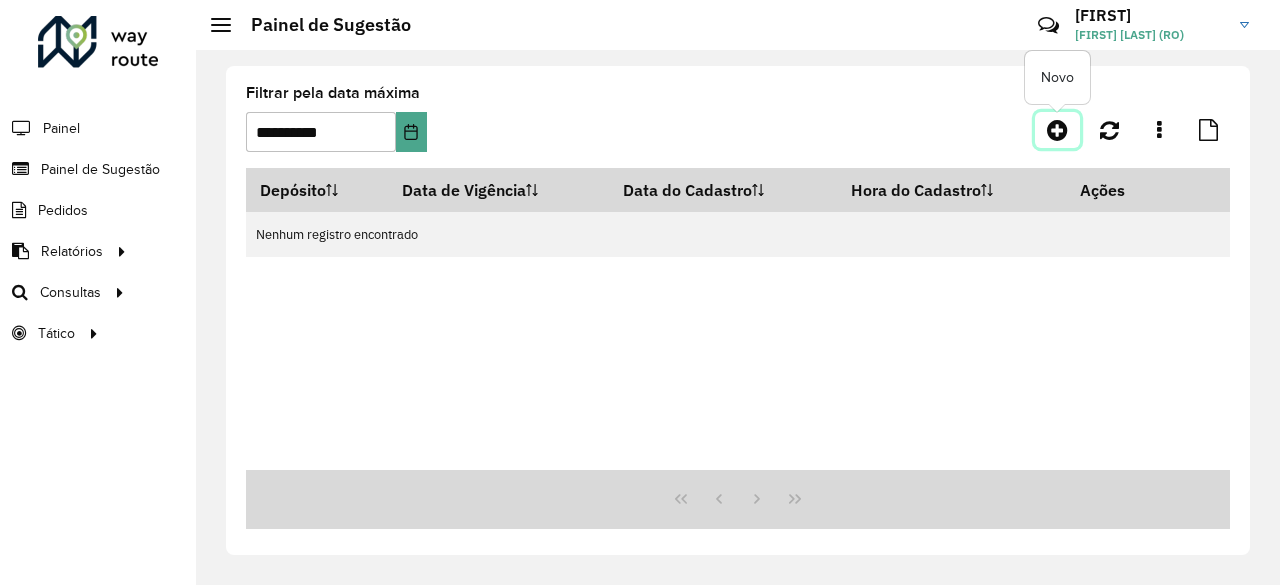 click 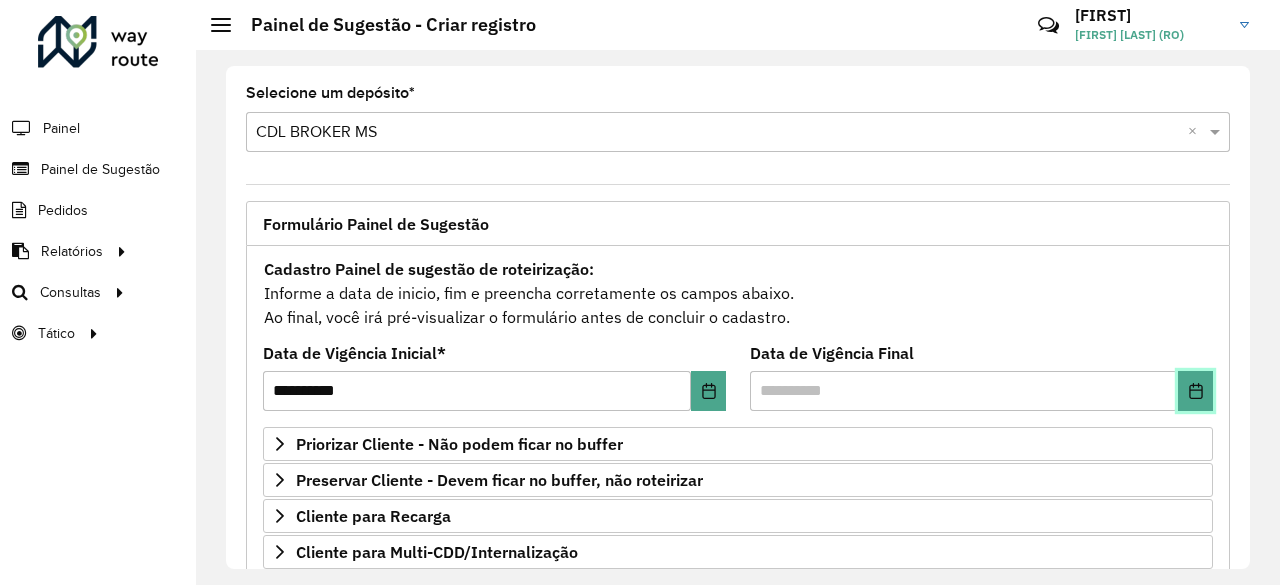 click at bounding box center (1195, 391) 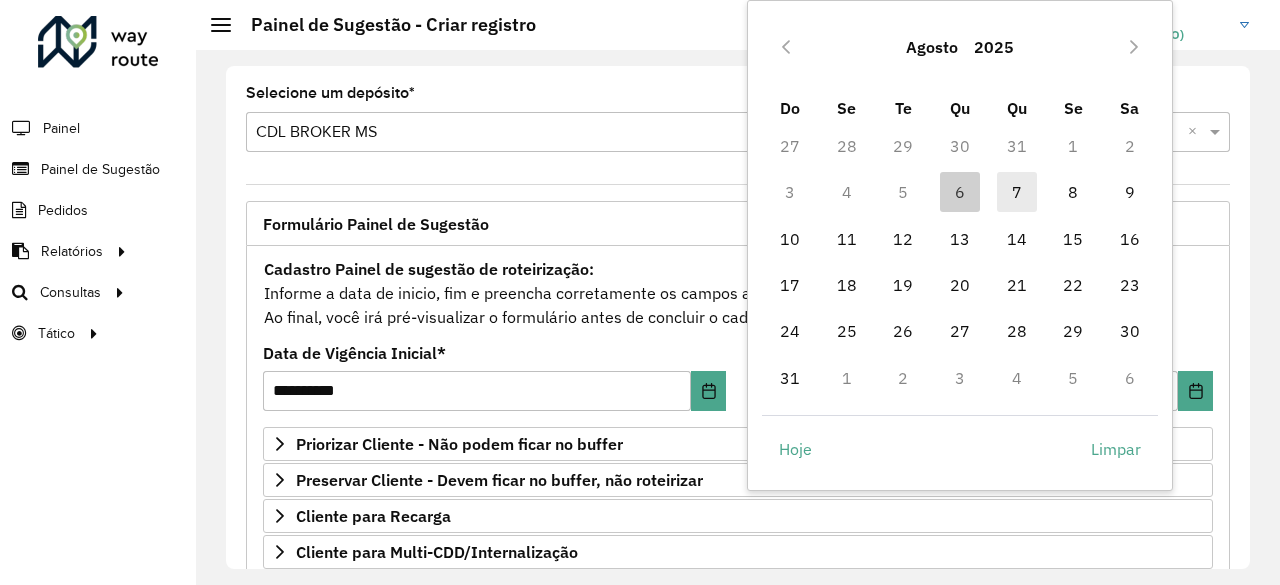 click on "7" at bounding box center (1017, 192) 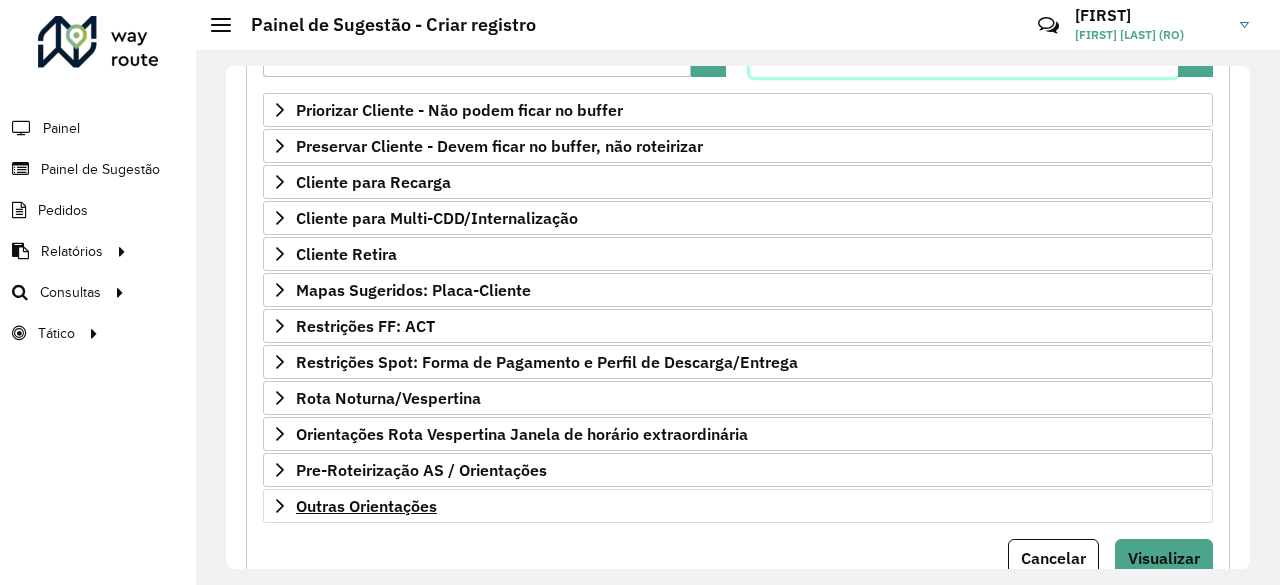 scroll, scrollTop: 400, scrollLeft: 0, axis: vertical 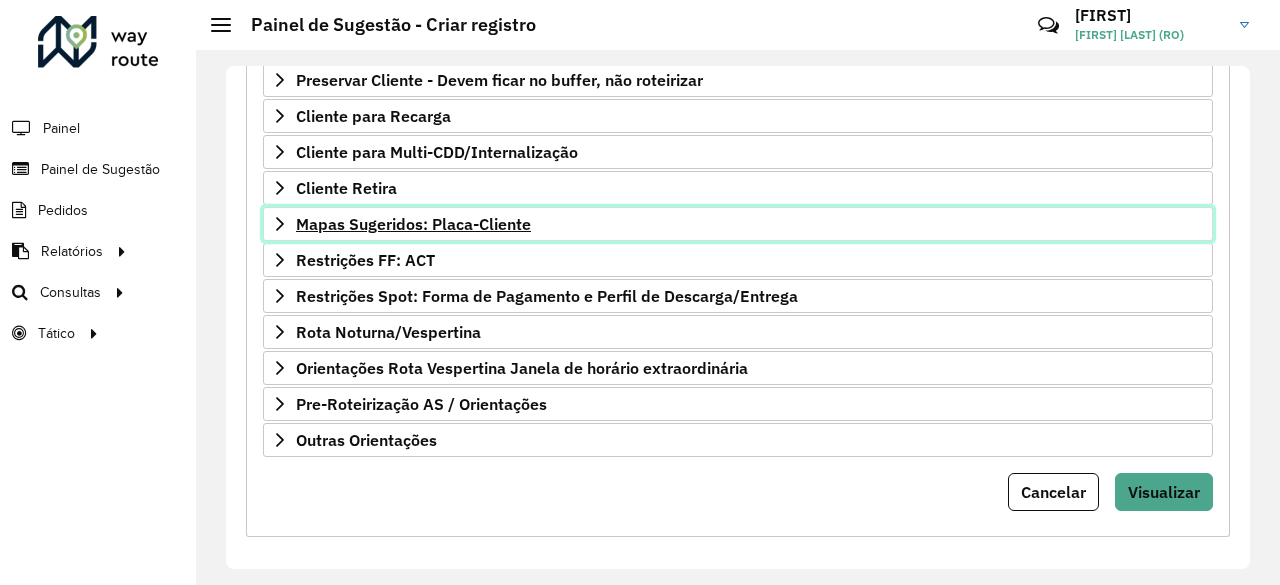 click on "Mapas Sugeridos: Placa-Cliente" at bounding box center [413, 224] 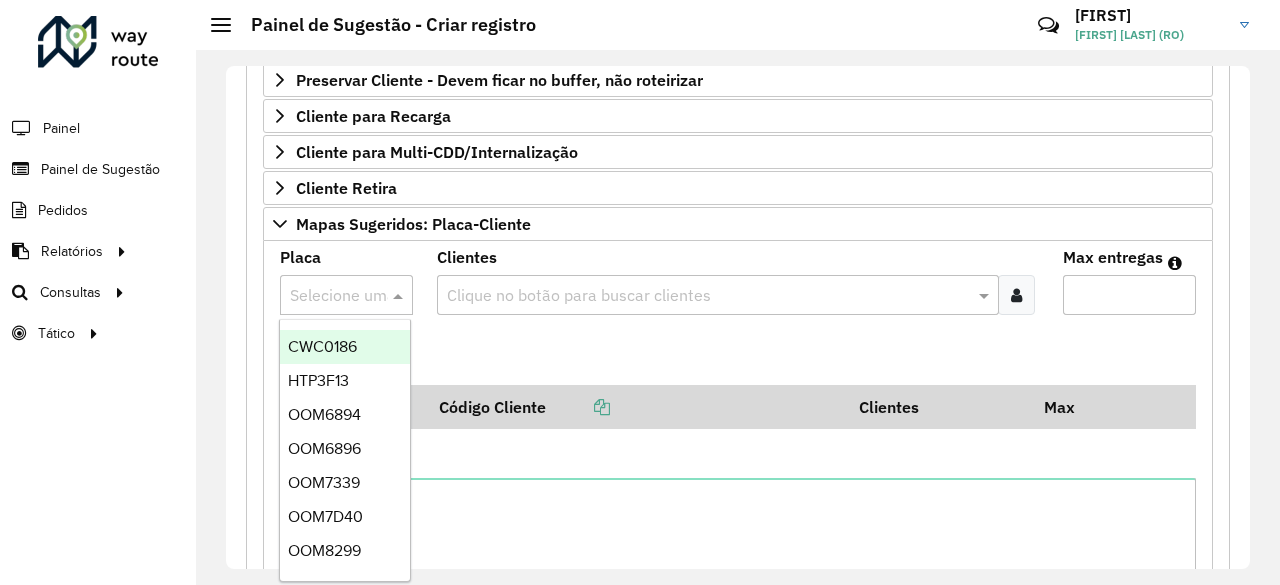 click at bounding box center (326, 296) 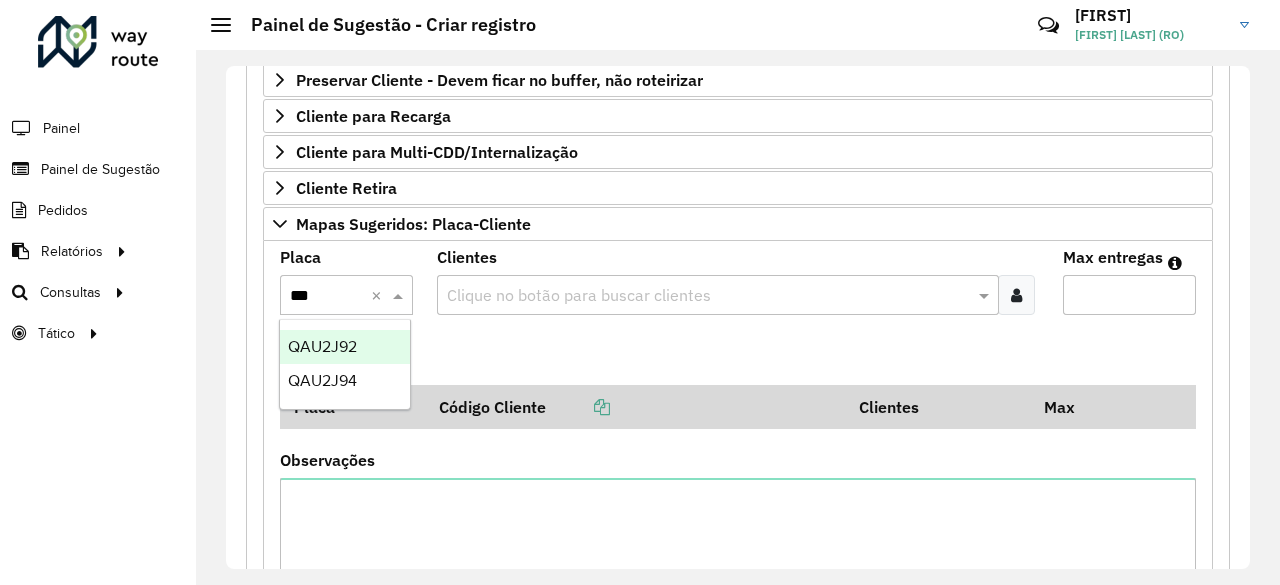 type on "****" 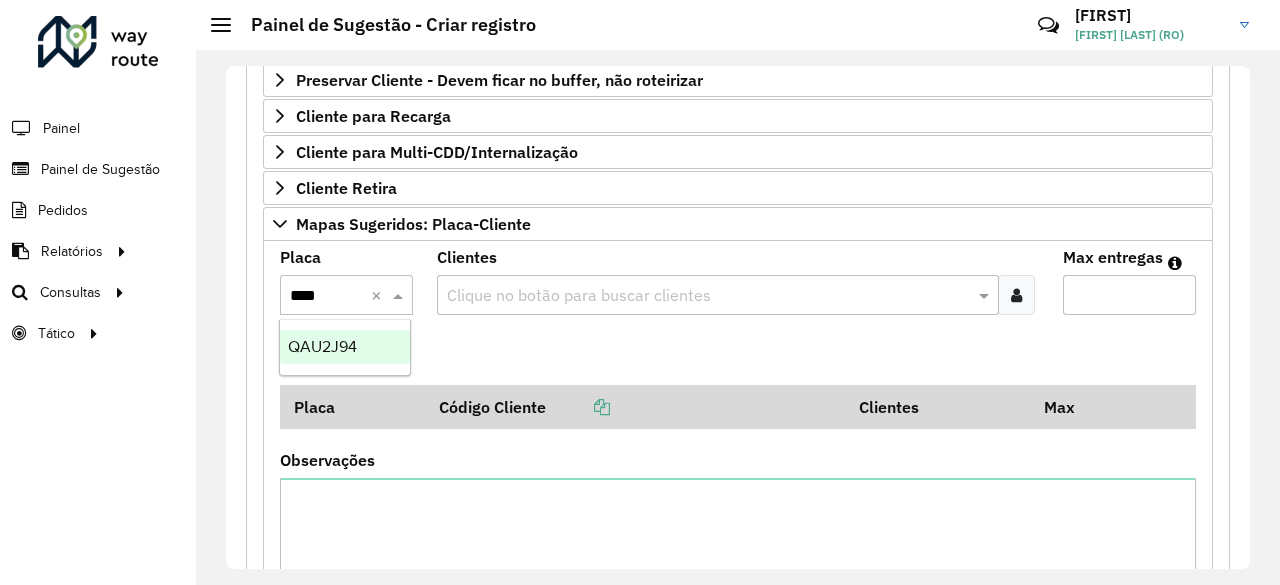 click on "QAU2J94" at bounding box center [322, 346] 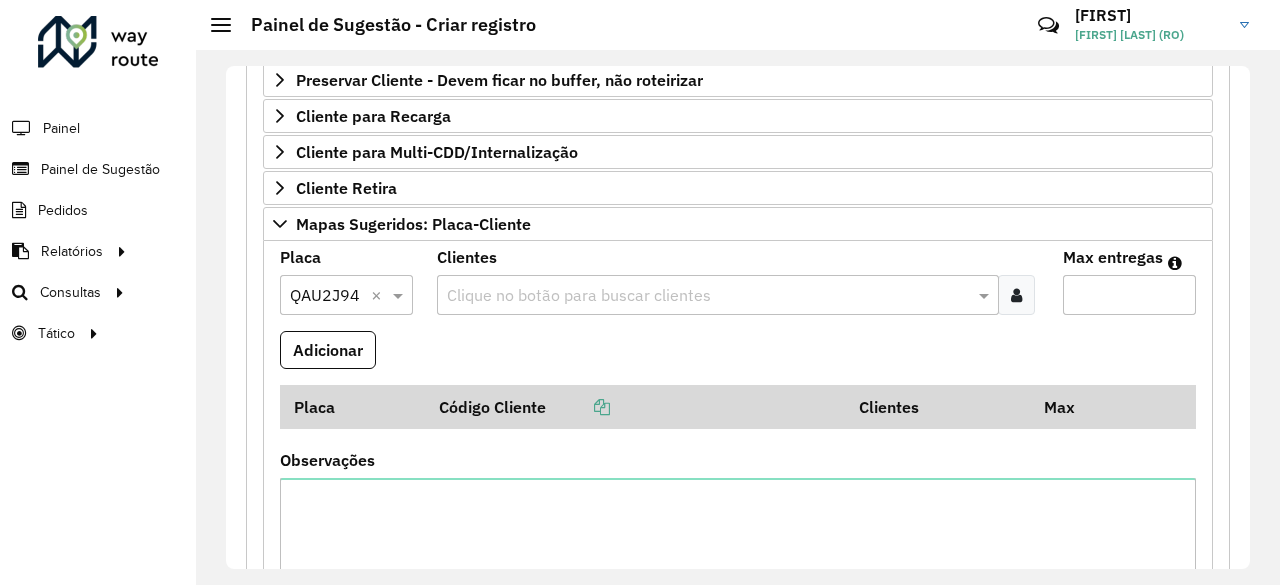 drag, startPoint x: 490, startPoint y: 284, endPoint x: 476, endPoint y: 295, distance: 17.804493 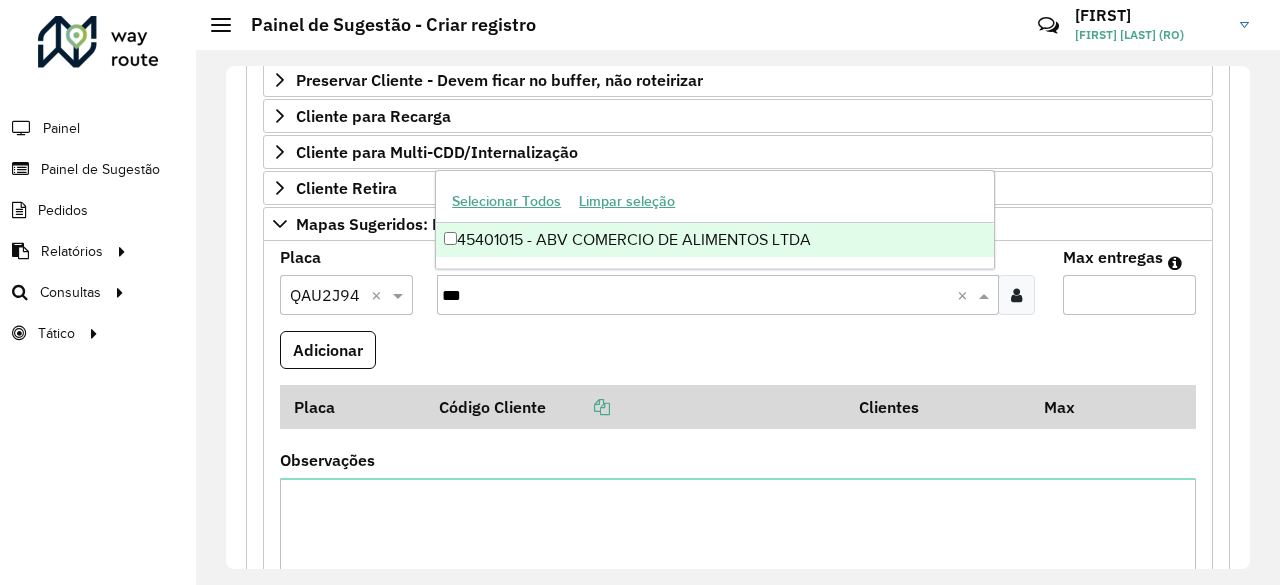 type on "****" 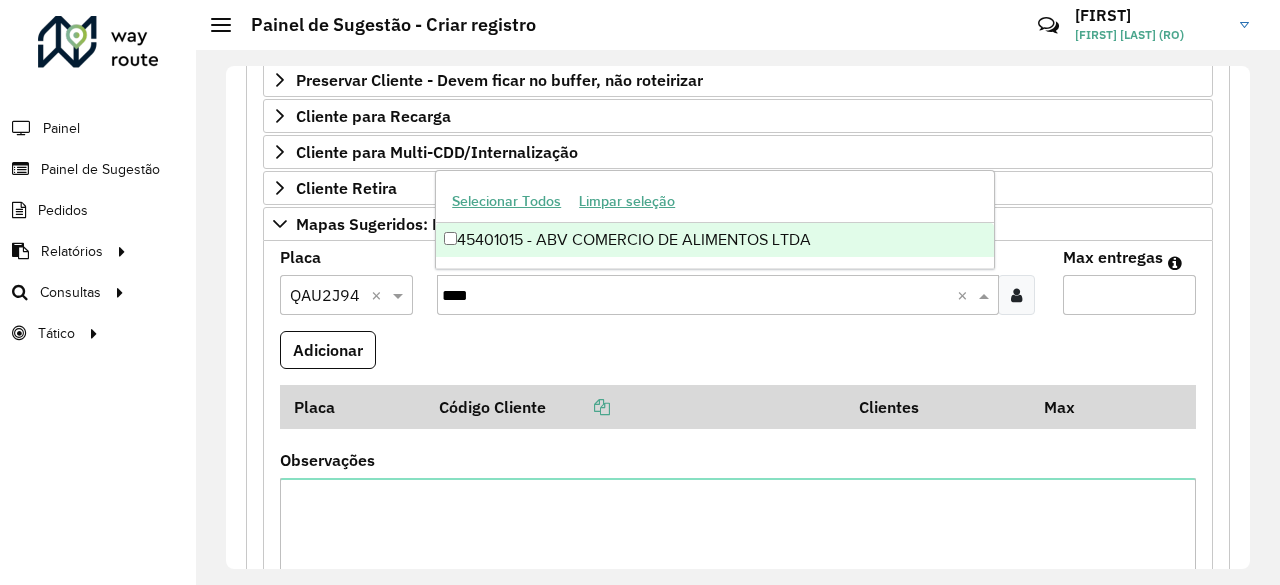 click on "45401015 - ABV COMERCIO DE ALIMENTOS LTDA" at bounding box center [715, 240] 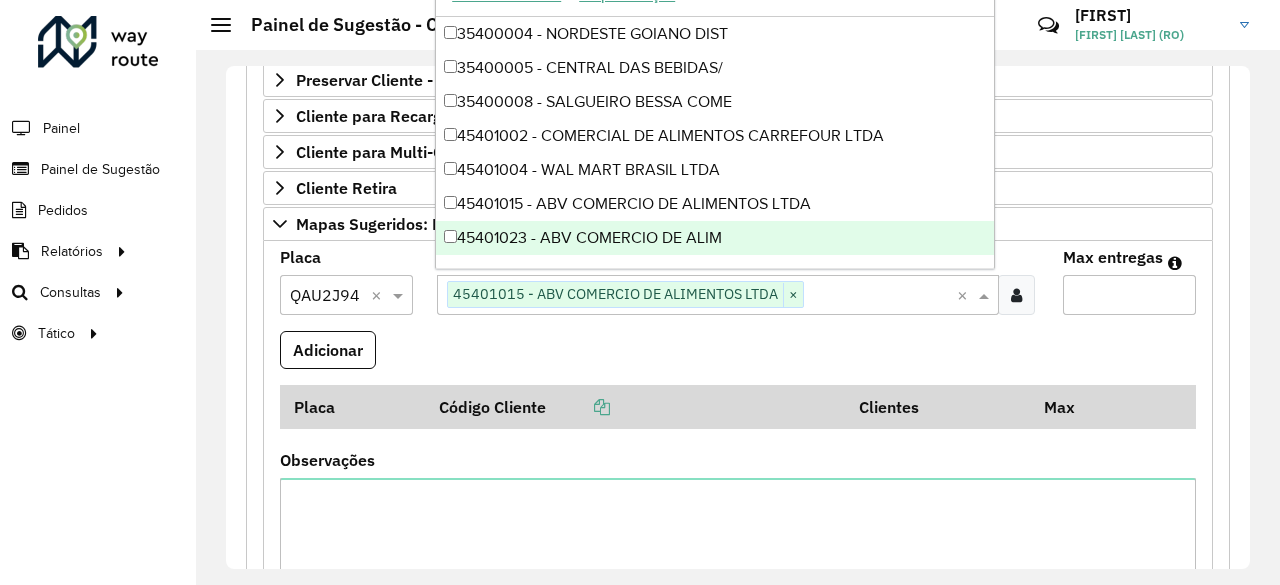drag, startPoint x: 1080, startPoint y: 290, endPoint x: 1075, endPoint y: 299, distance: 10.29563 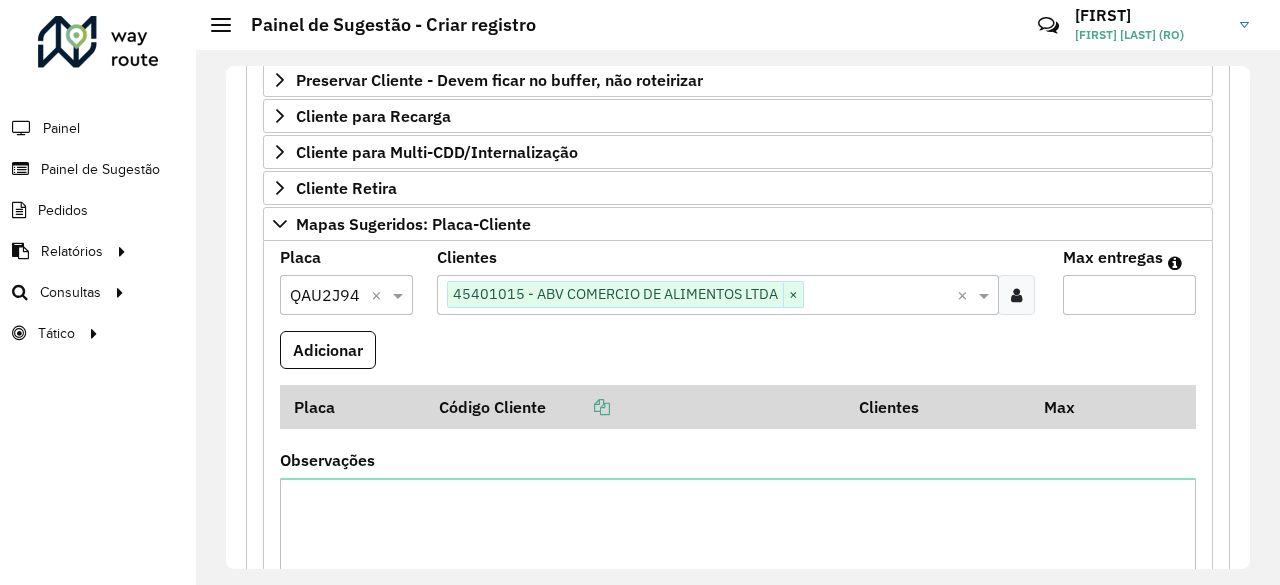 type on "*" 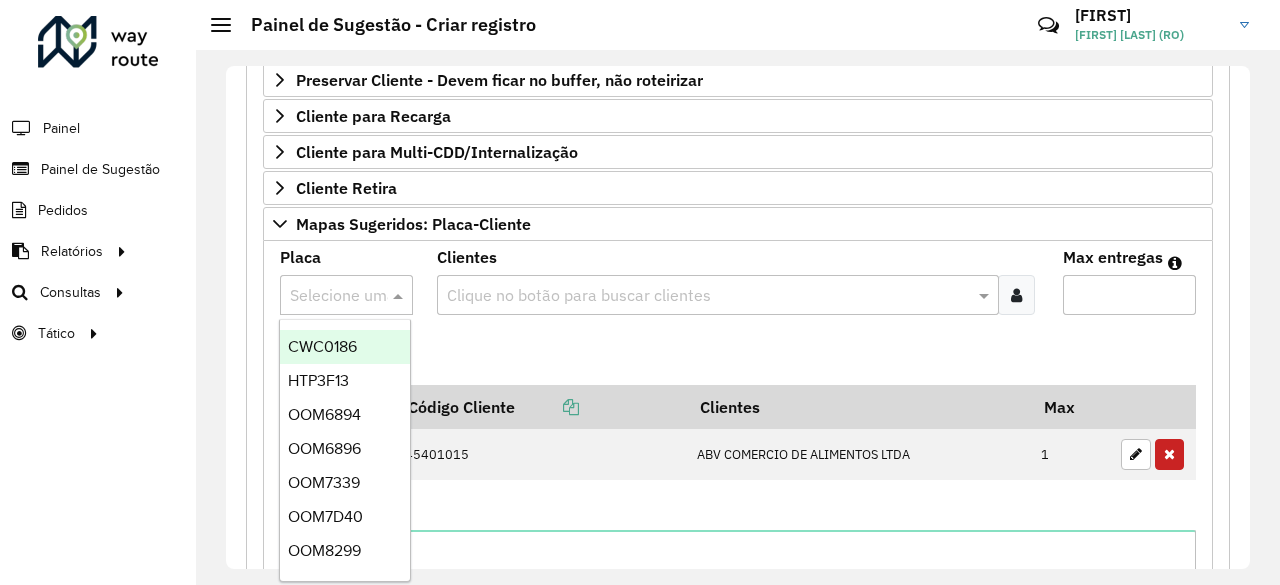 click at bounding box center [326, 296] 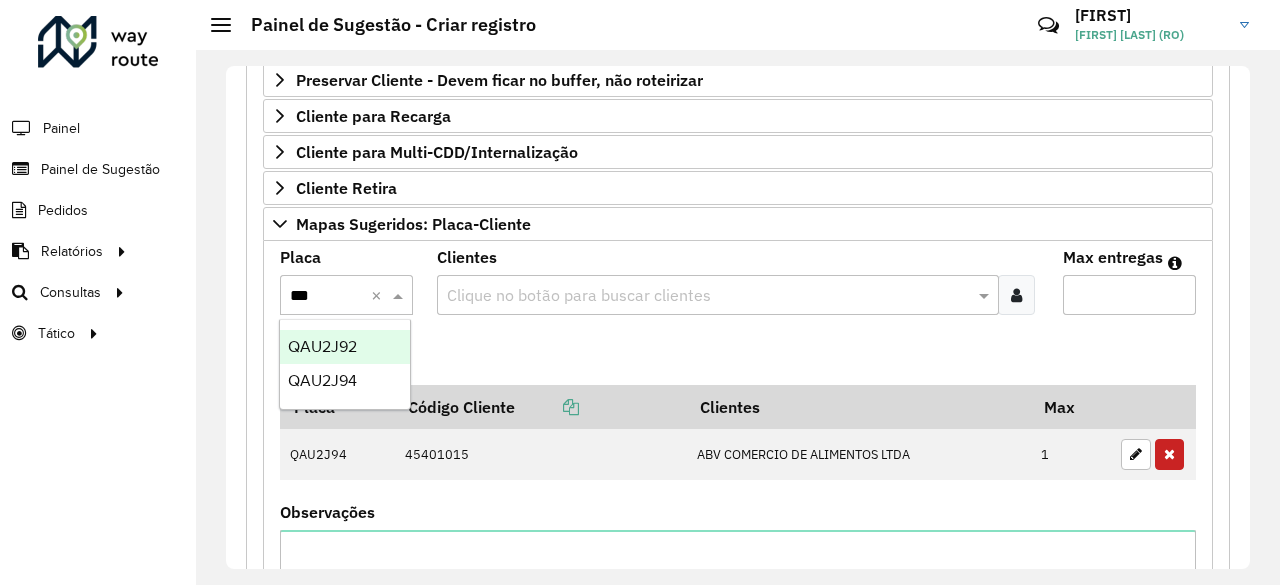type on "****" 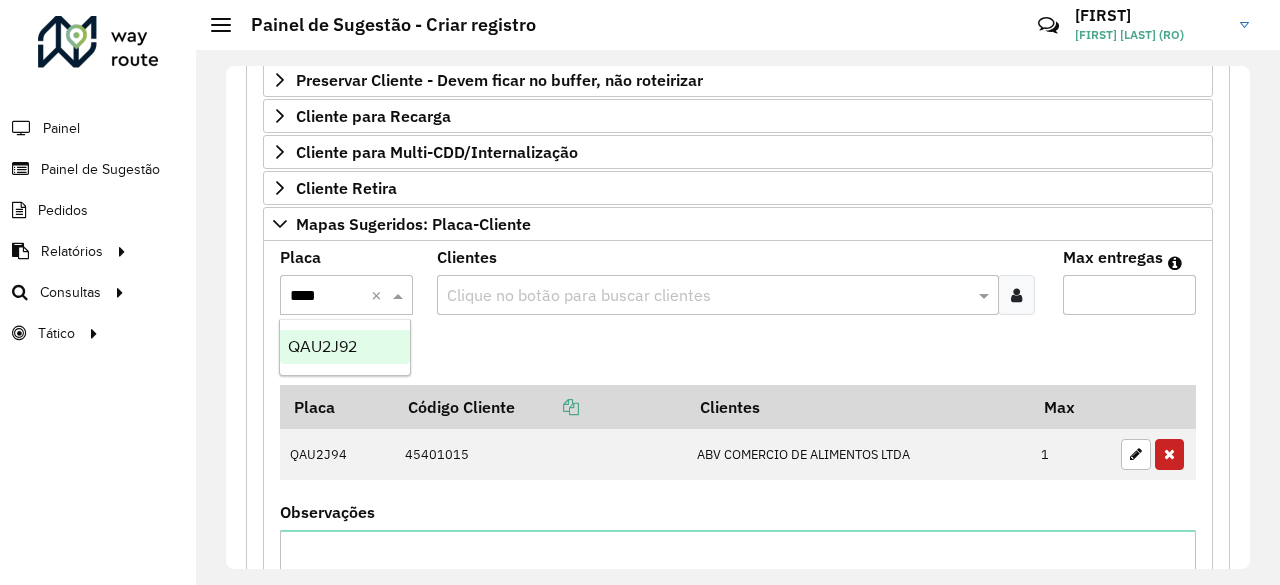 click on "QAU2J92" at bounding box center [322, 346] 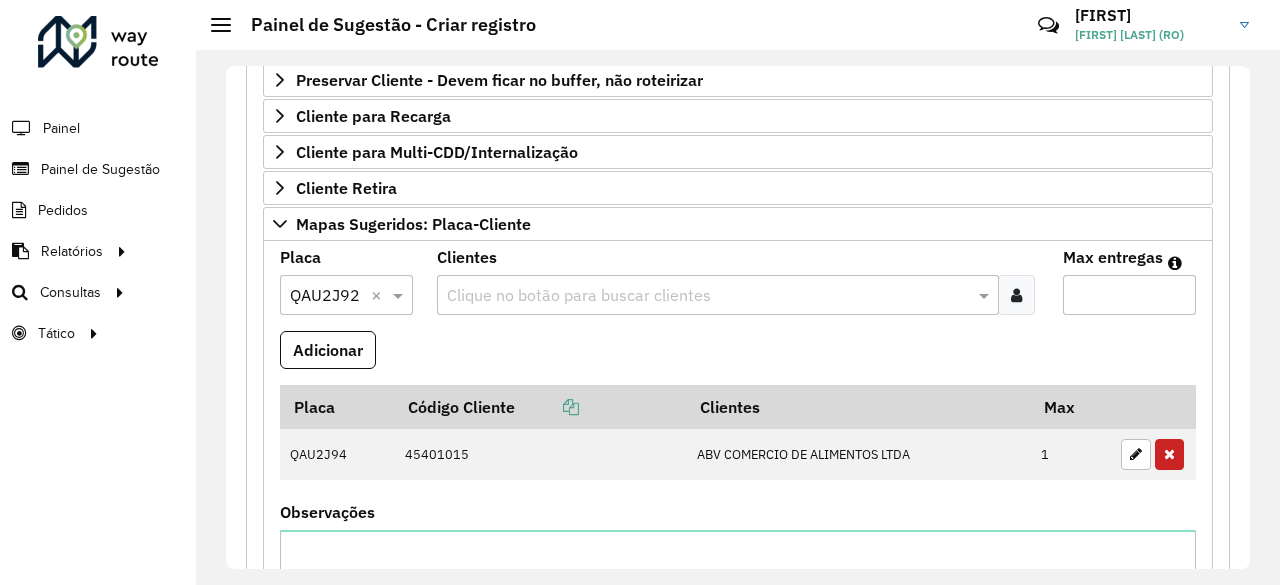 click at bounding box center (708, 296) 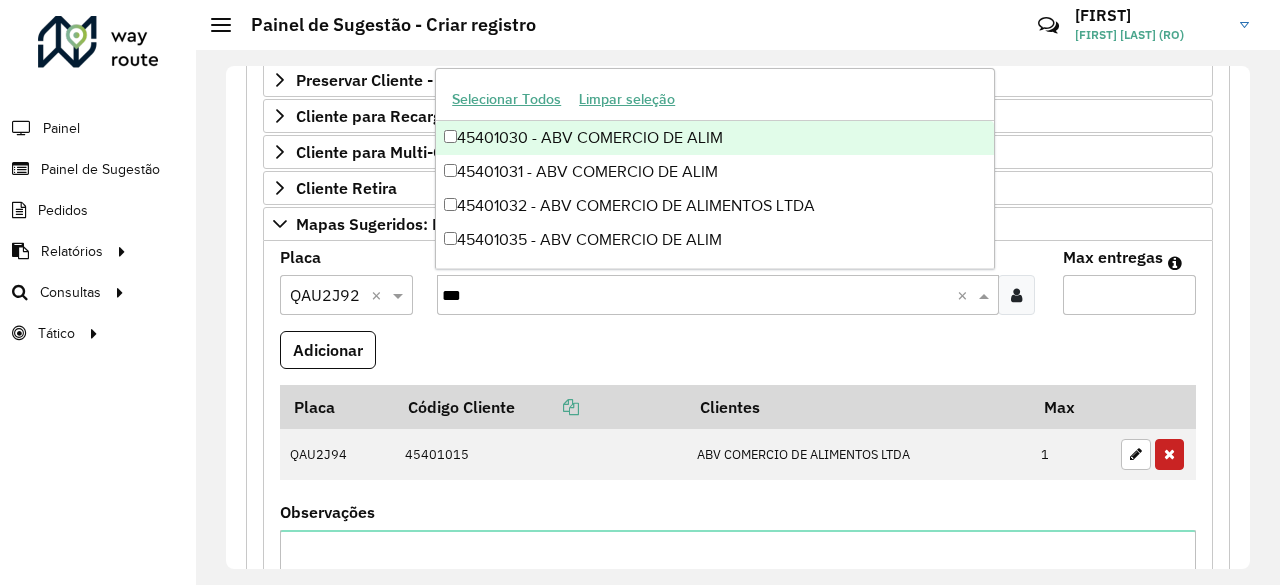 type on "****" 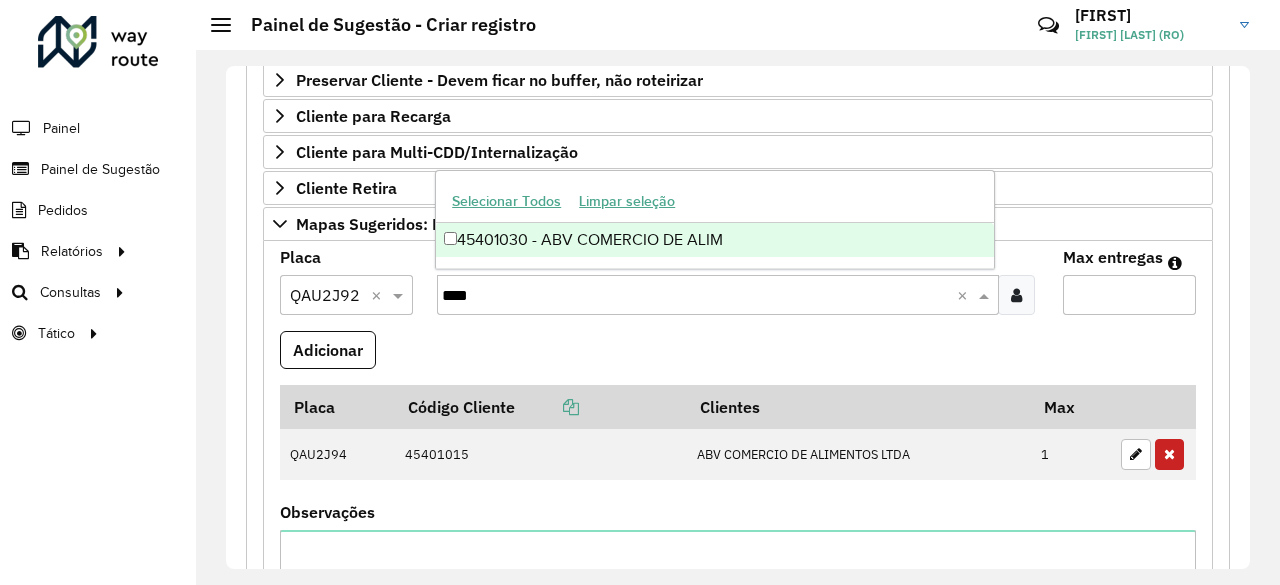click on "45401030 - ABV COMERCIO DE ALIM" at bounding box center [715, 240] 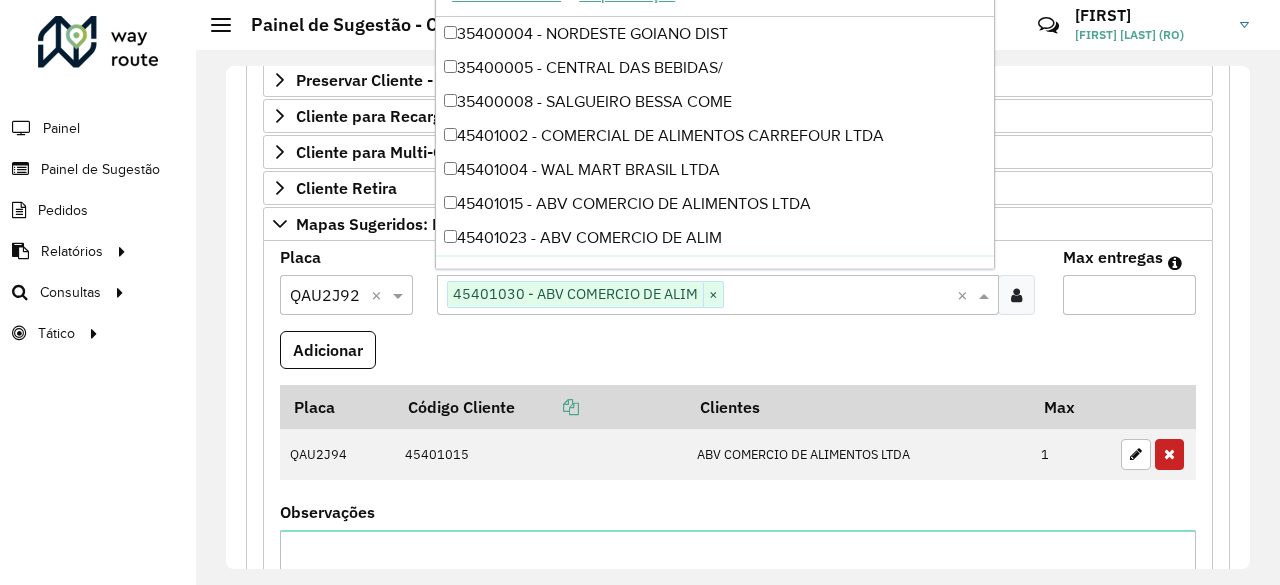 click on "Max entregas" at bounding box center (1129, 295) 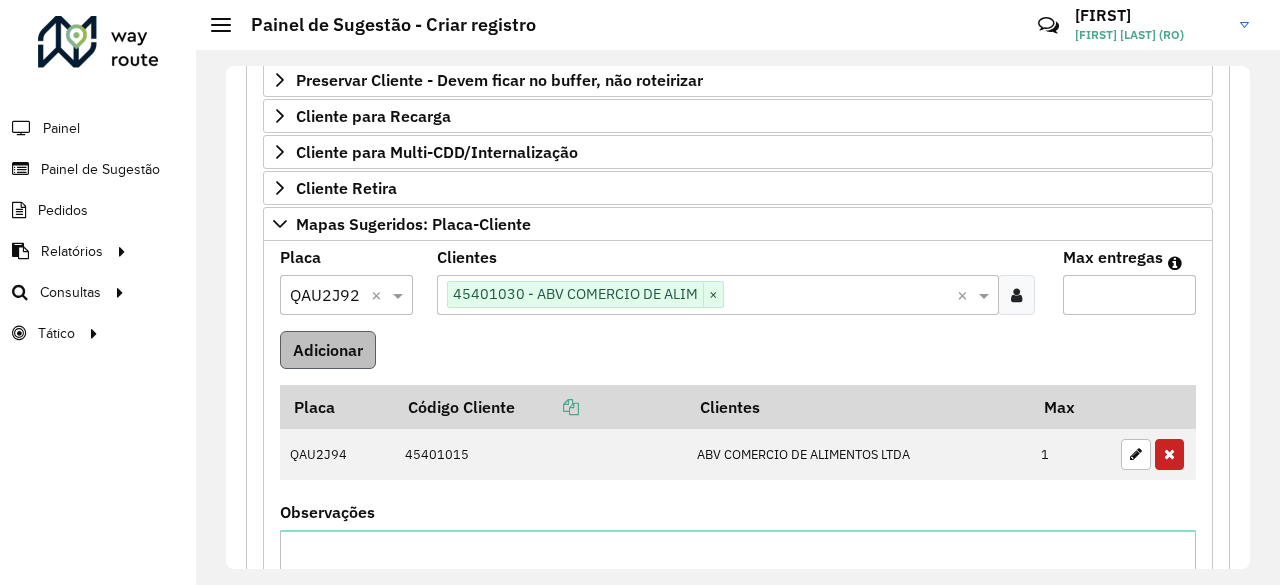 type on "*" 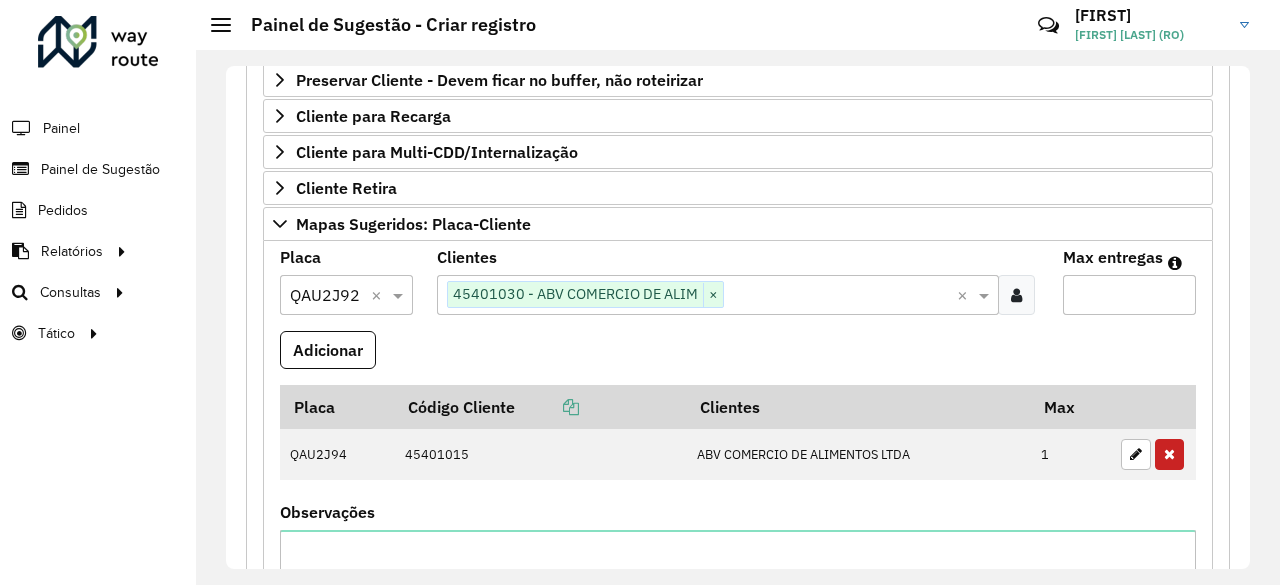 click on "Adicionar" at bounding box center [328, 350] 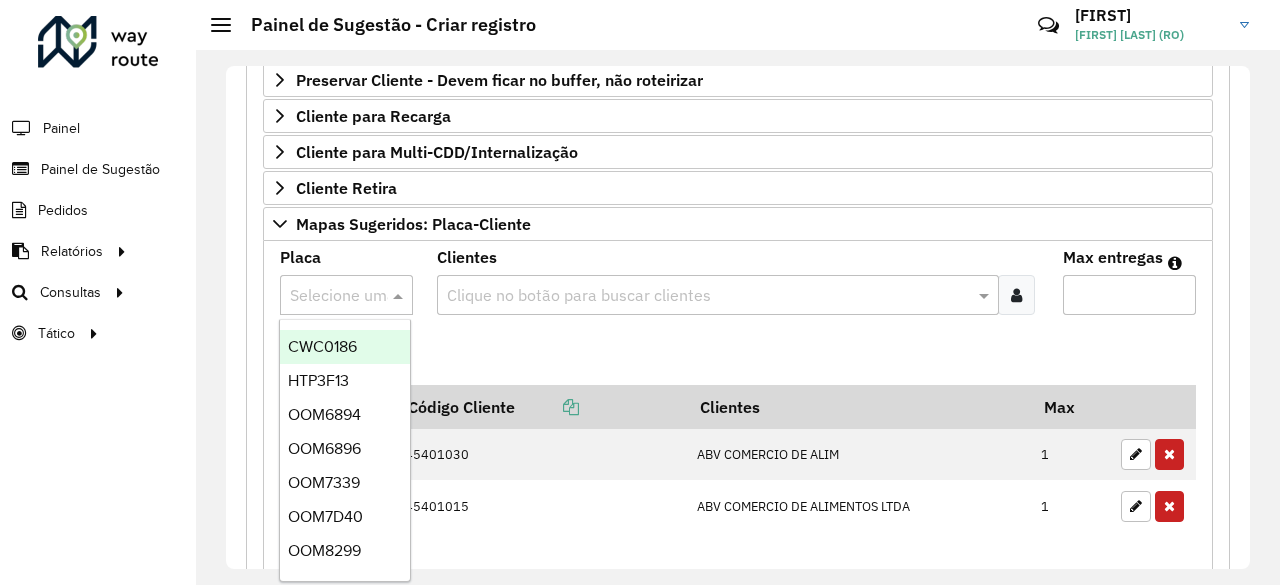 click at bounding box center [326, 296] 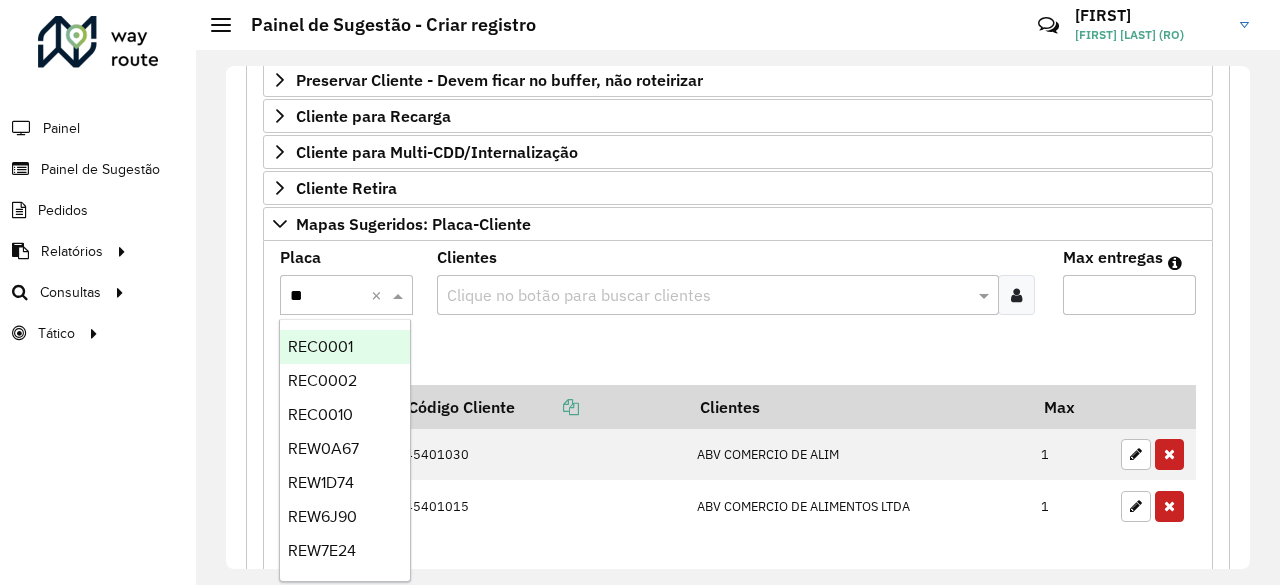 type on "***" 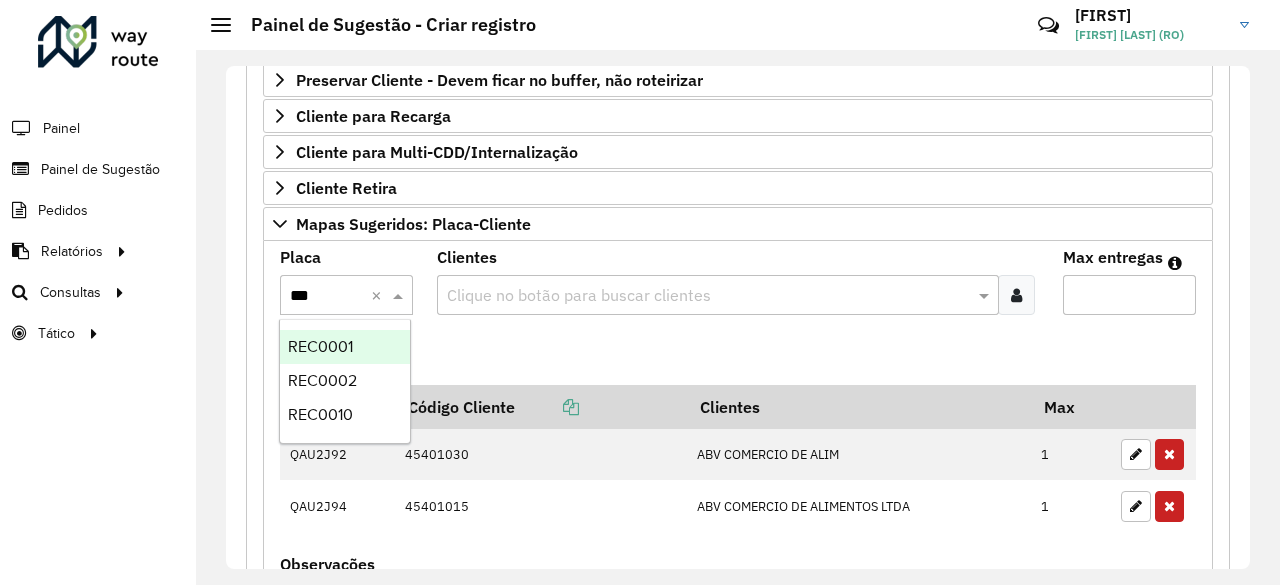 click on "REC0001" at bounding box center (320, 346) 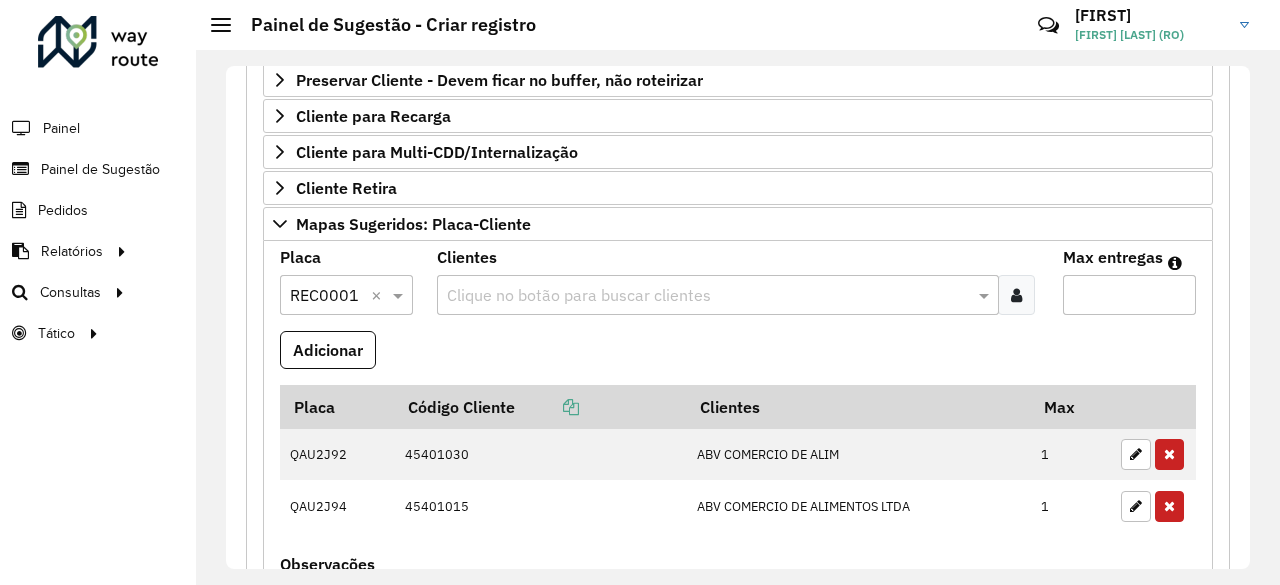 click at bounding box center (708, 296) 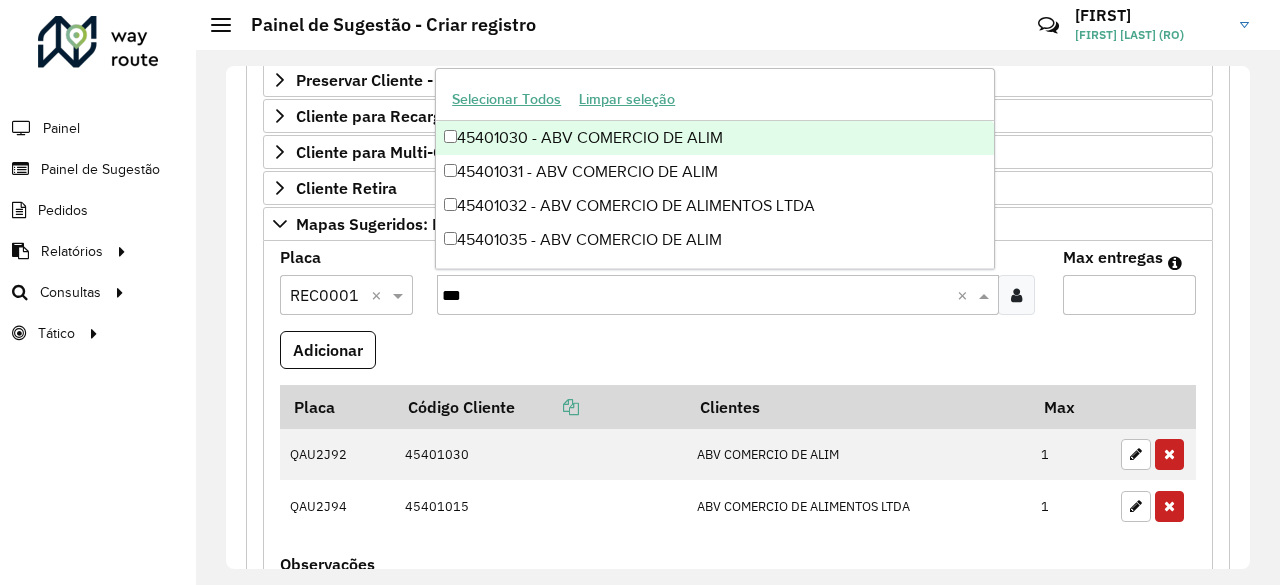 type on "****" 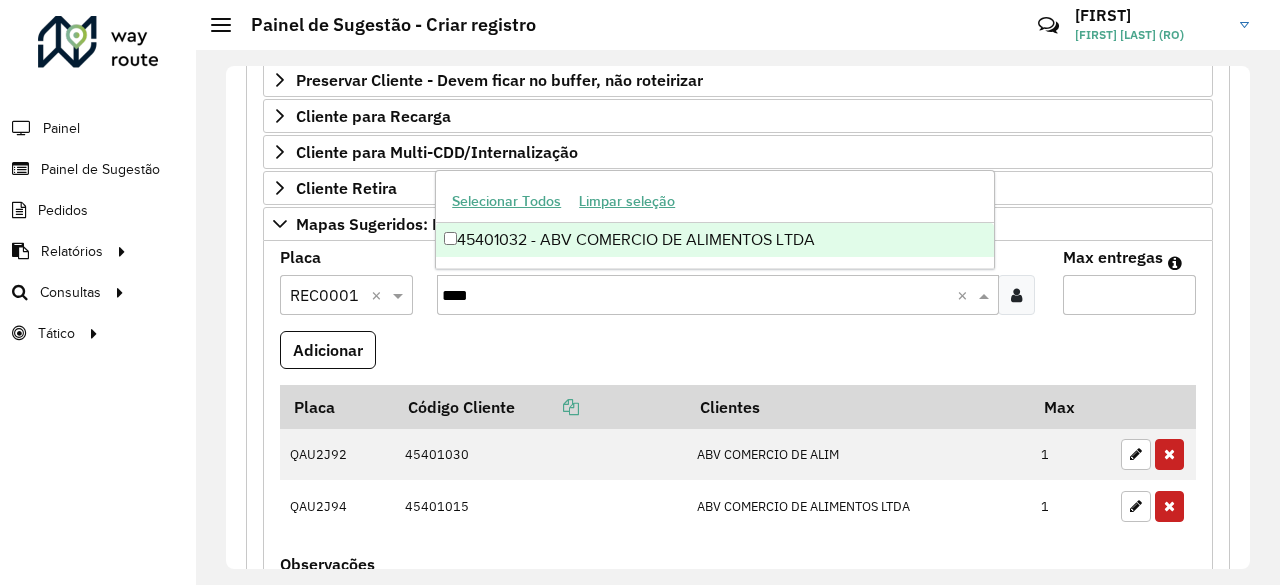 click on "45401032 - ABV COMERCIO DE ALIMENTOS LTDA" at bounding box center (715, 240) 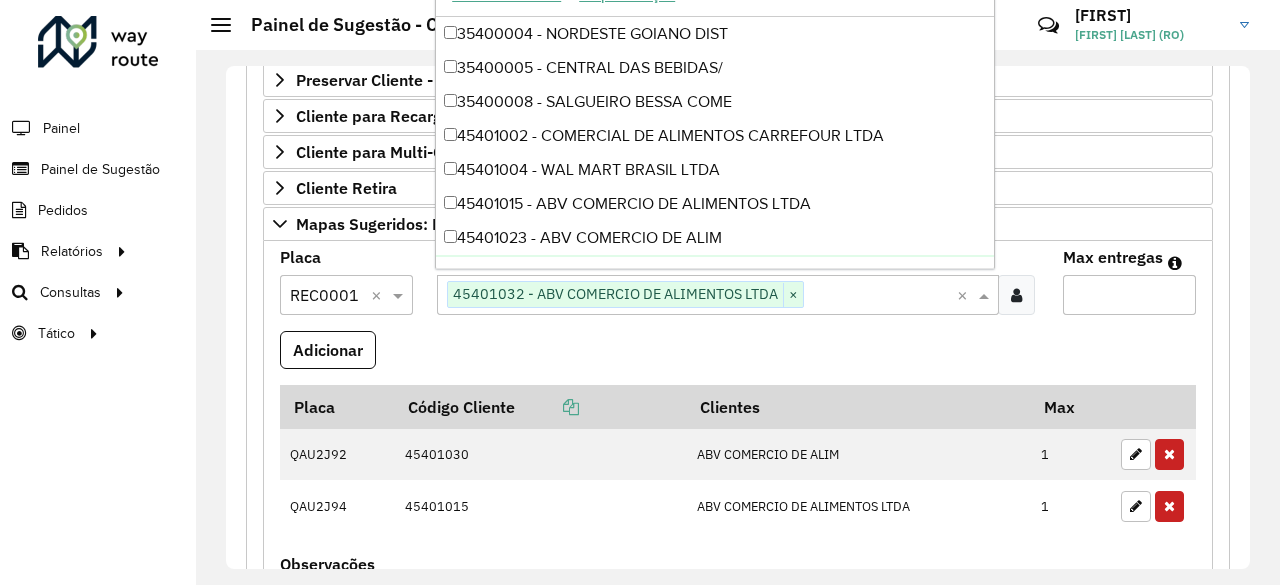 click on "Max entregas" at bounding box center [1129, 295] 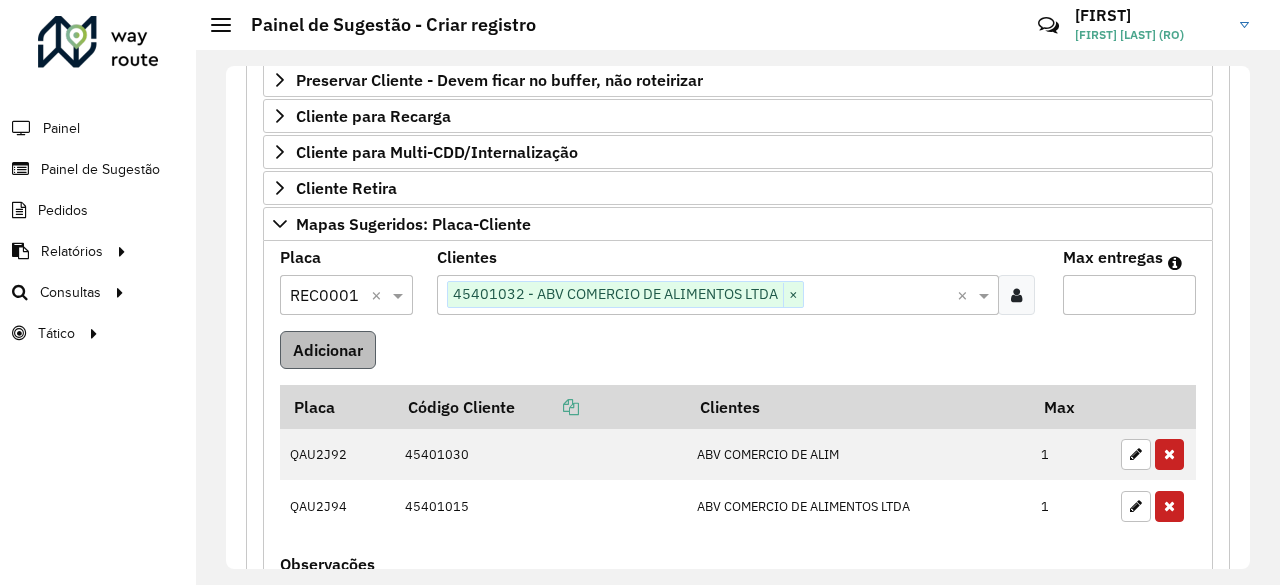 type on "*" 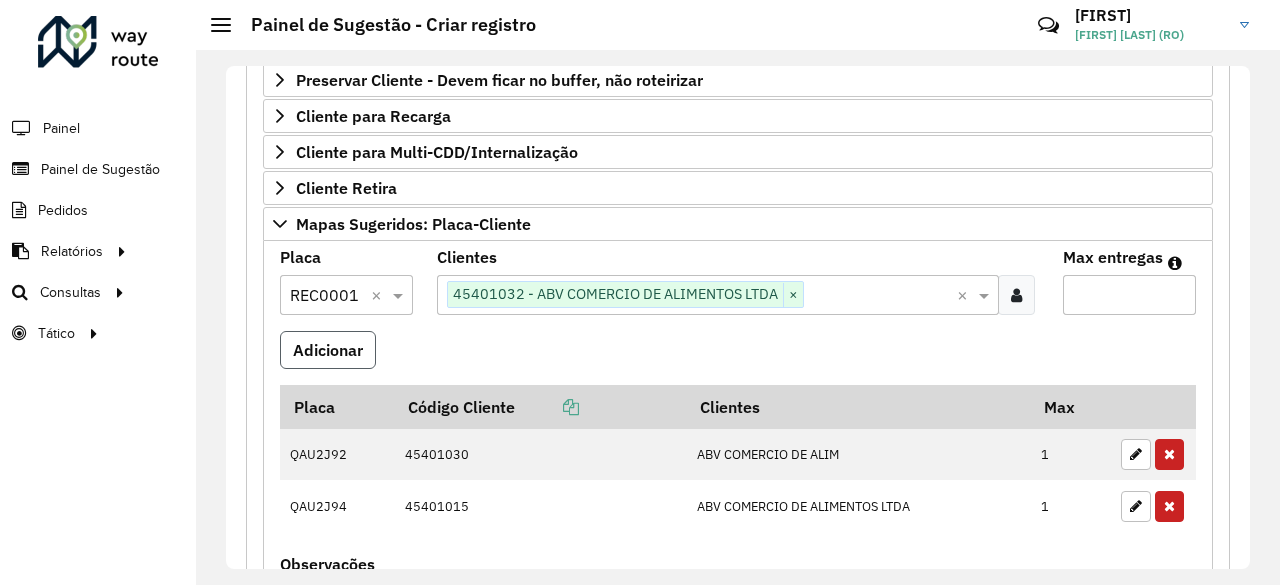 click on "Adicionar" at bounding box center (328, 350) 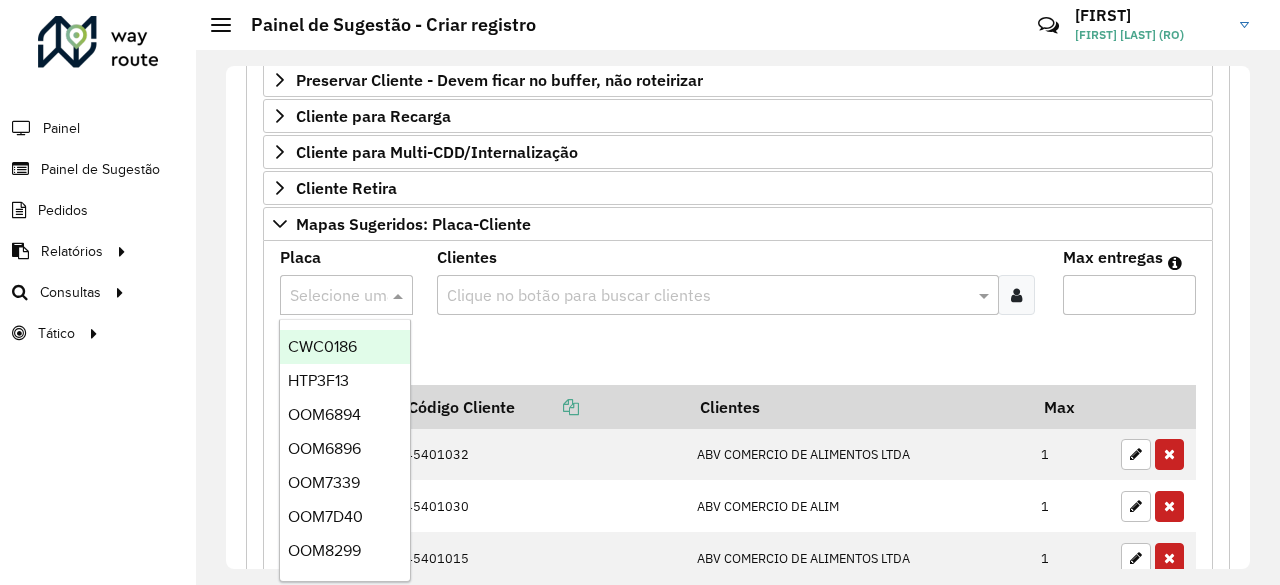 click at bounding box center [346, 295] 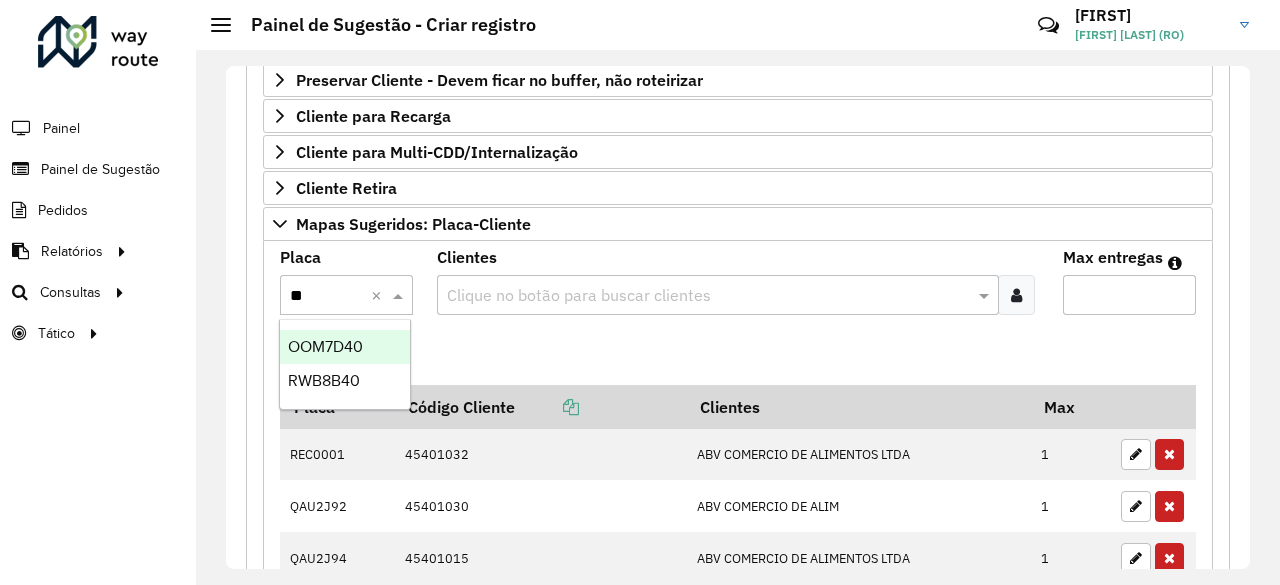 type on "*" 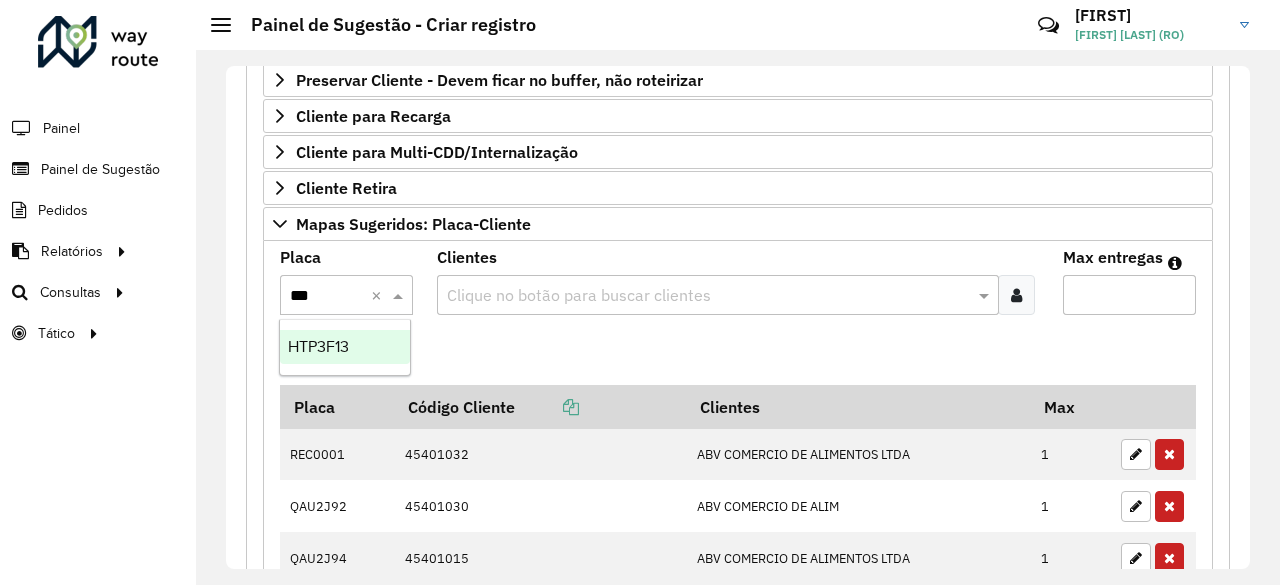 type on "****" 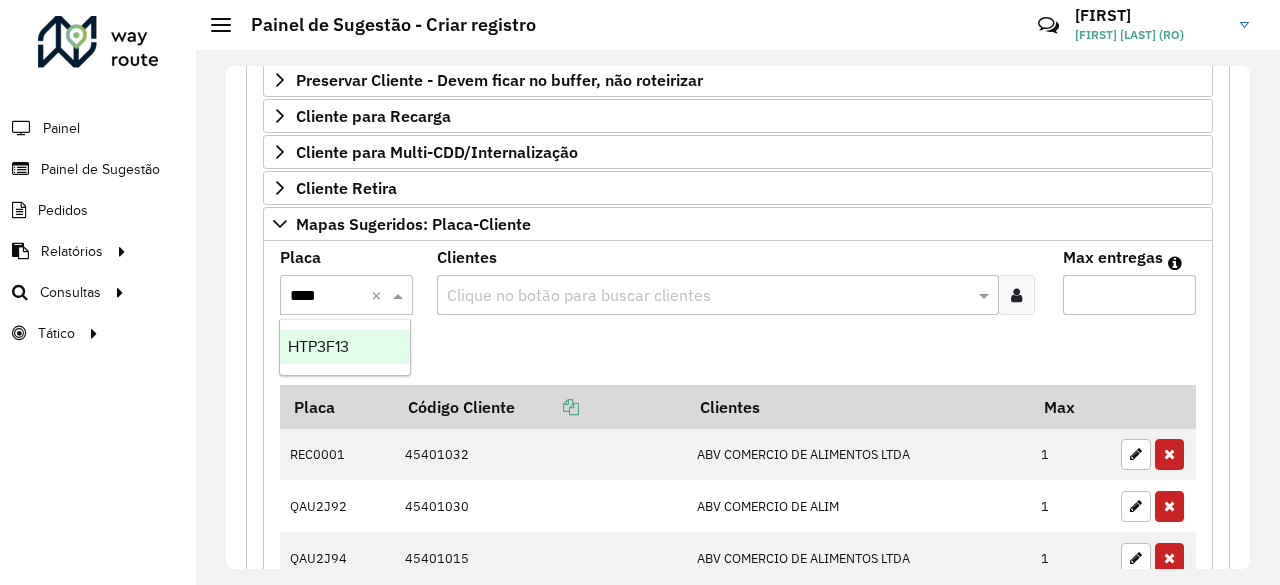 click on "HTP3F13" at bounding box center [318, 346] 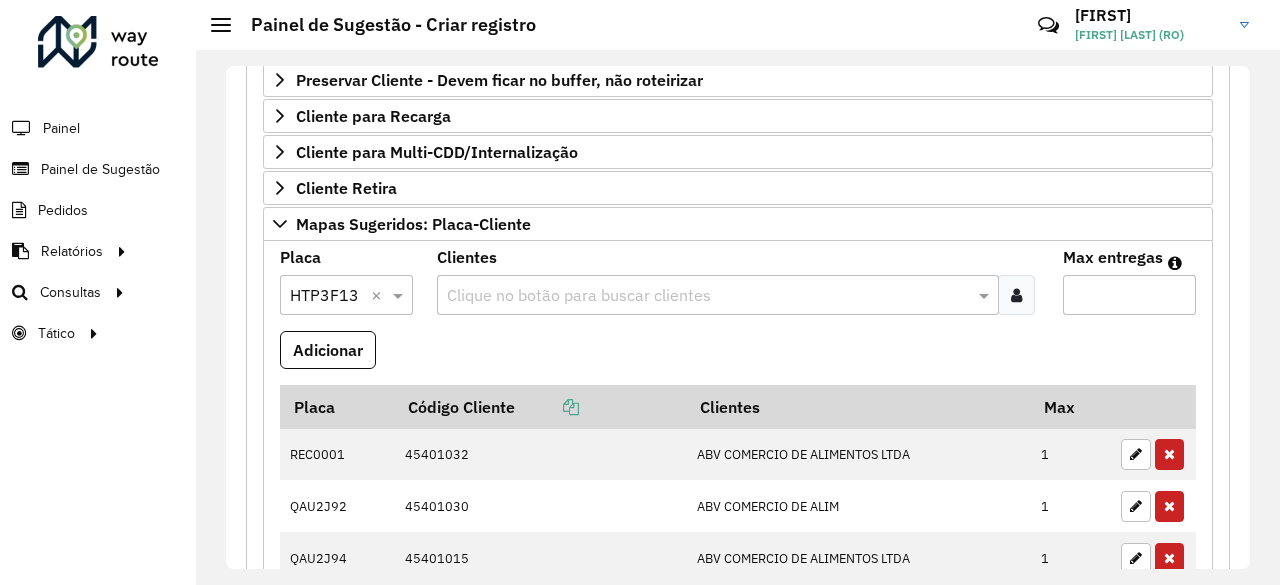 click at bounding box center (708, 296) 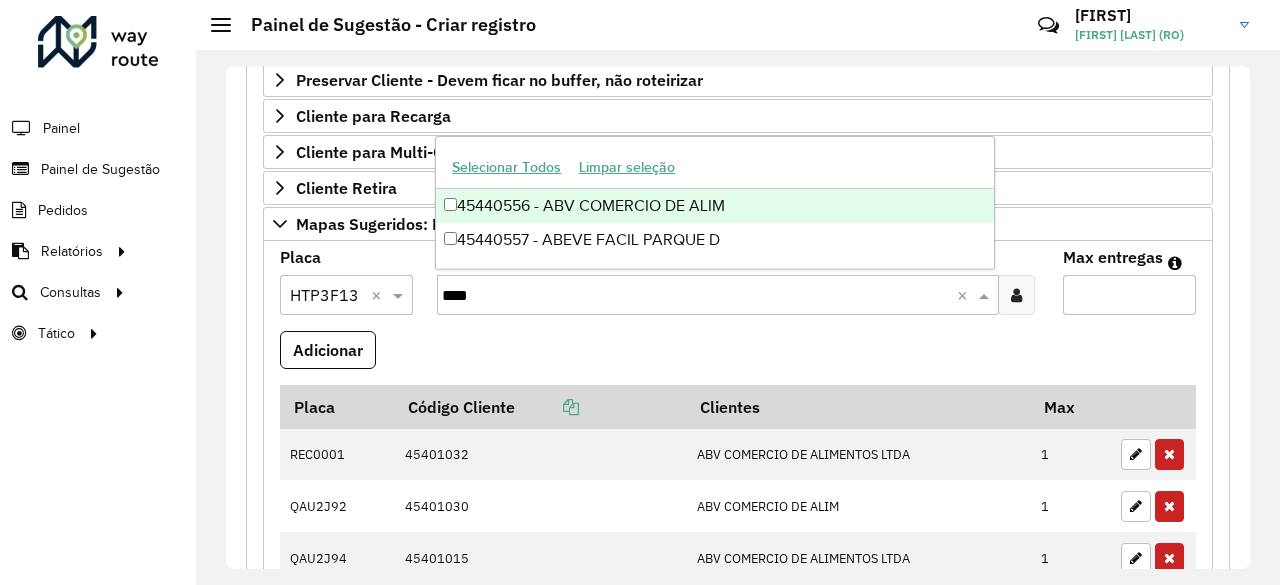 type on "*****" 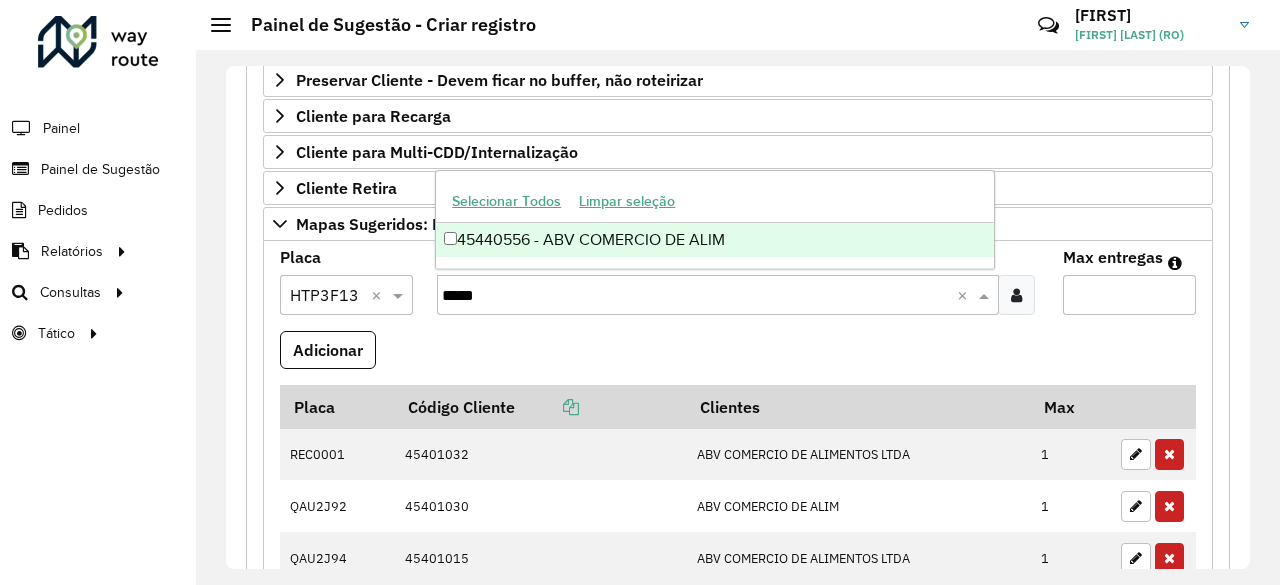 click on "45440556 - ABV COMERCIO DE ALIM" at bounding box center (715, 240) 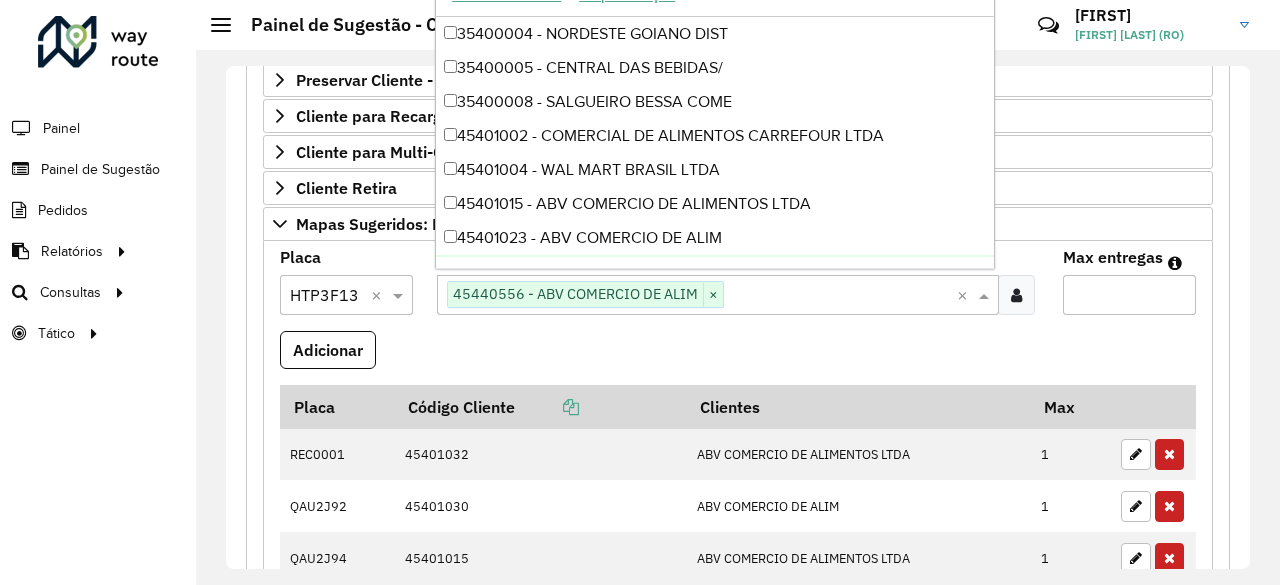 click on "Max entregas" at bounding box center [1129, 295] 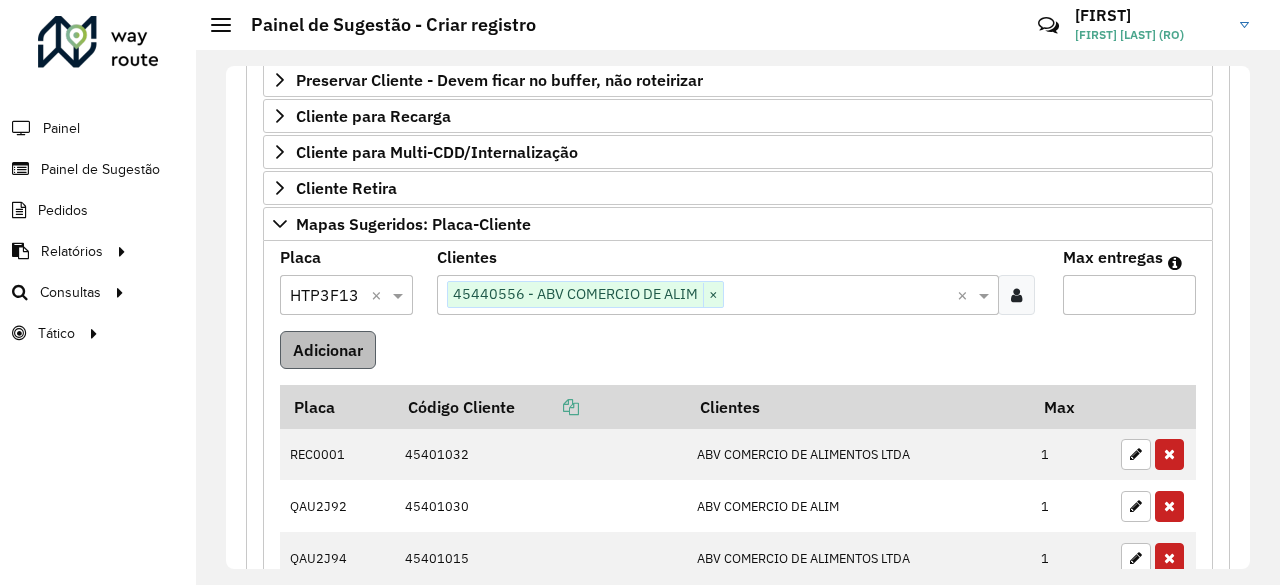 type on "*" 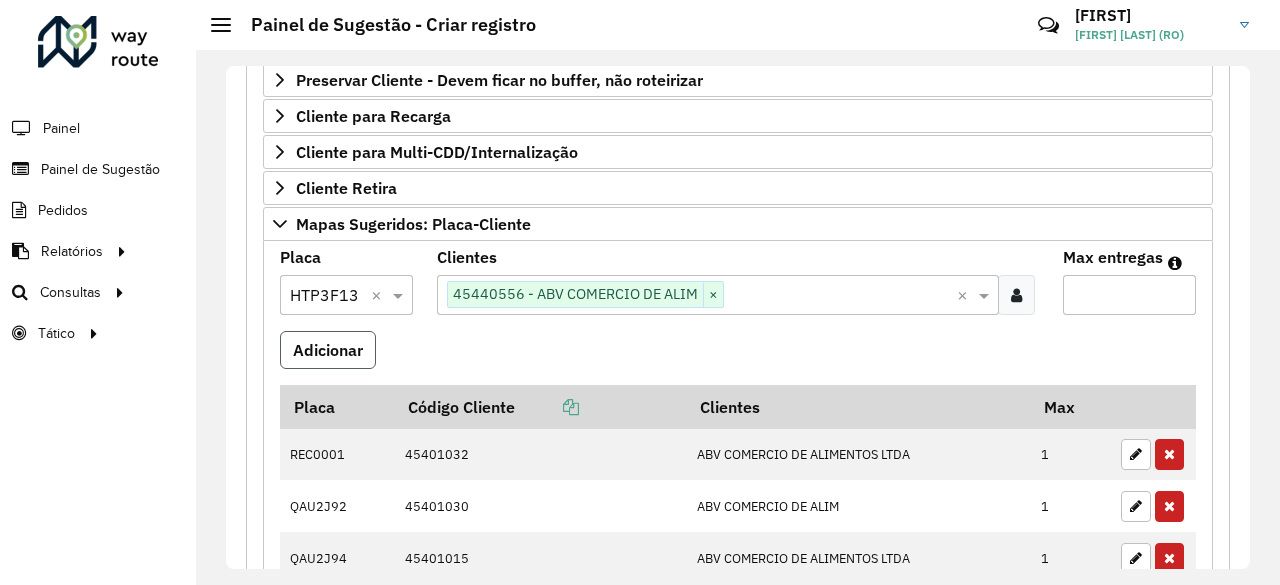 click on "Adicionar" at bounding box center [328, 350] 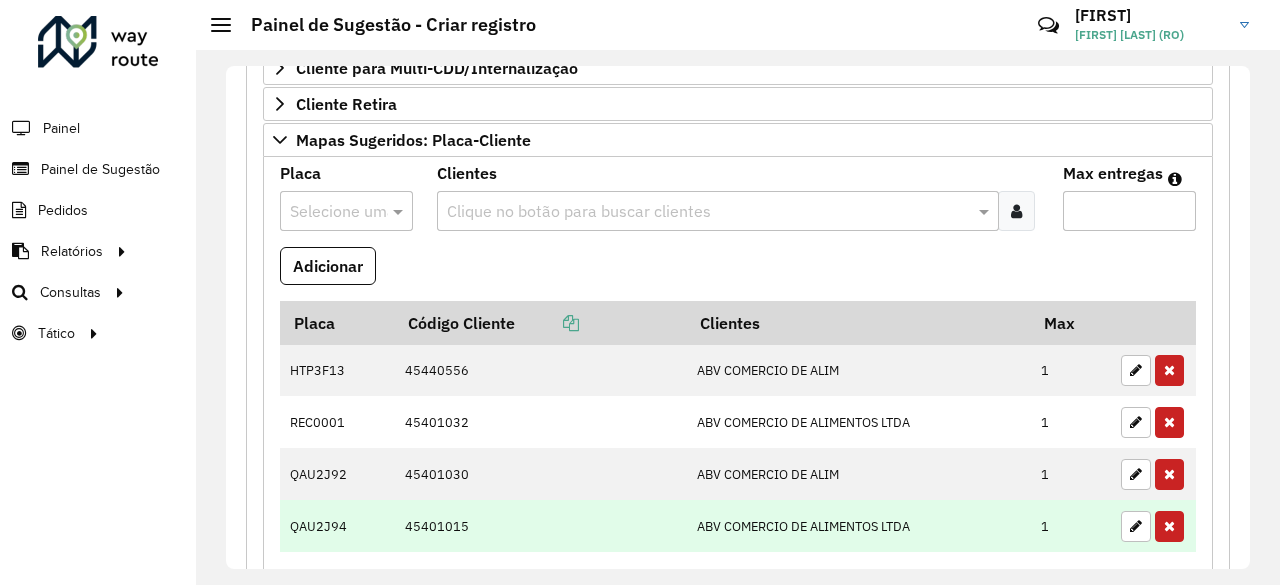 scroll, scrollTop: 600, scrollLeft: 0, axis: vertical 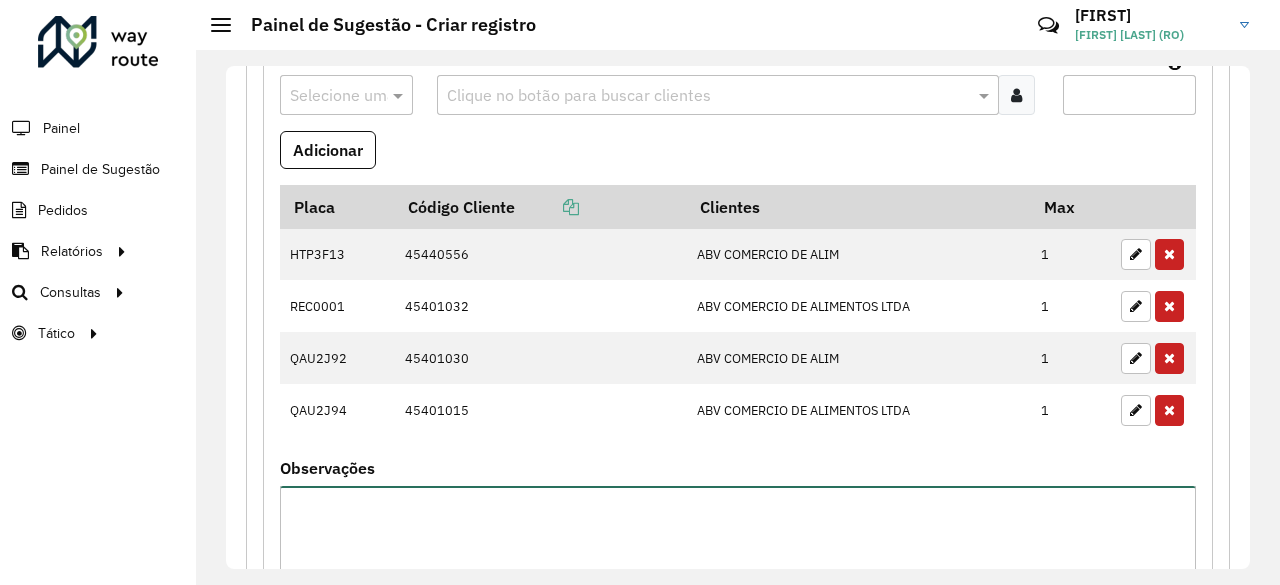 click on "Observações" at bounding box center (738, 570) 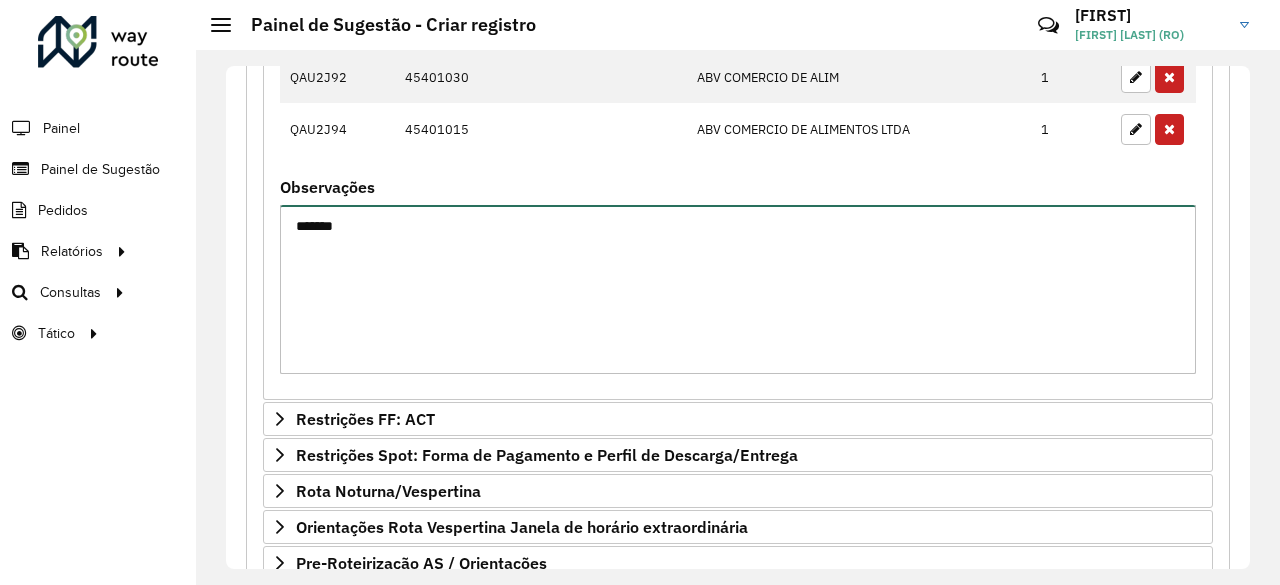 scroll, scrollTop: 1000, scrollLeft: 0, axis: vertical 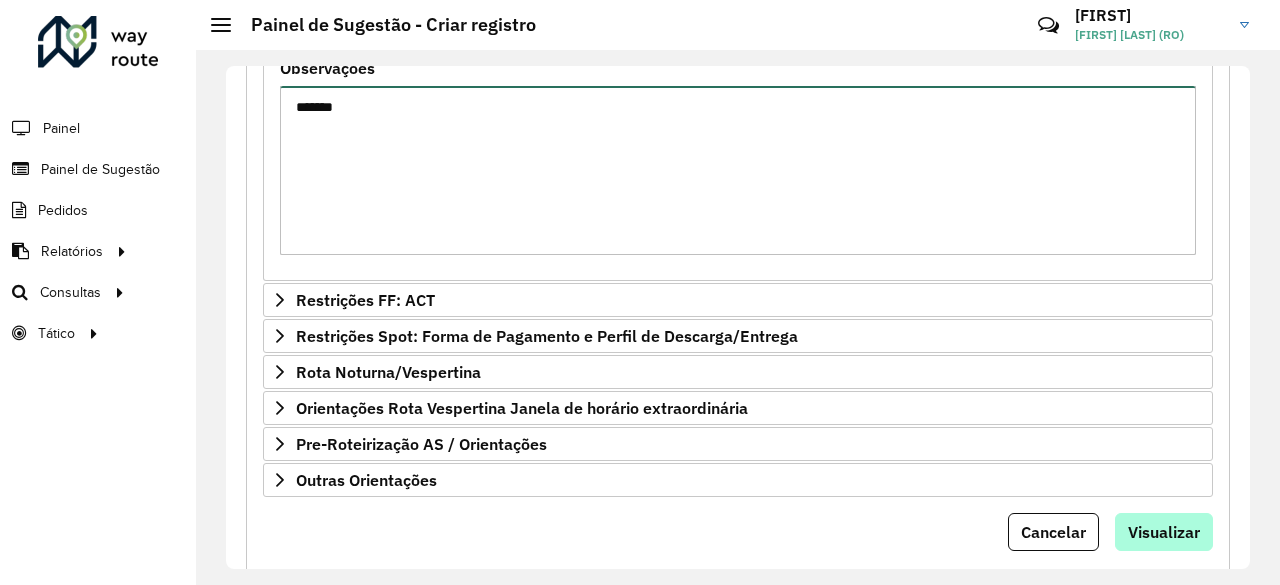 type on "*******" 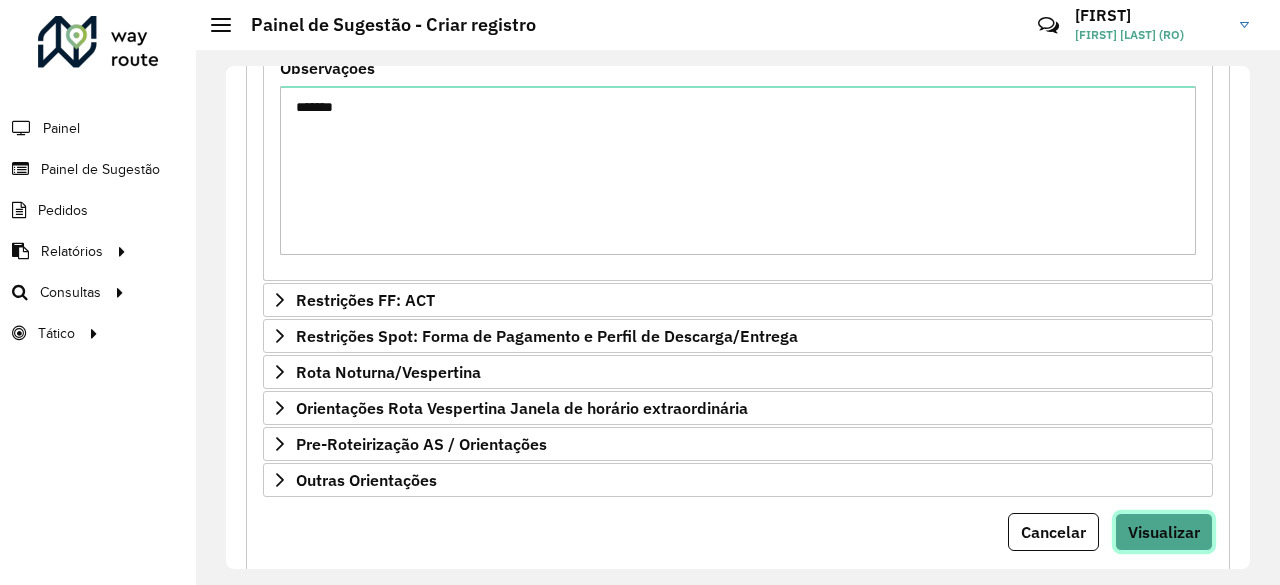 click on "Visualizar" at bounding box center [1164, 532] 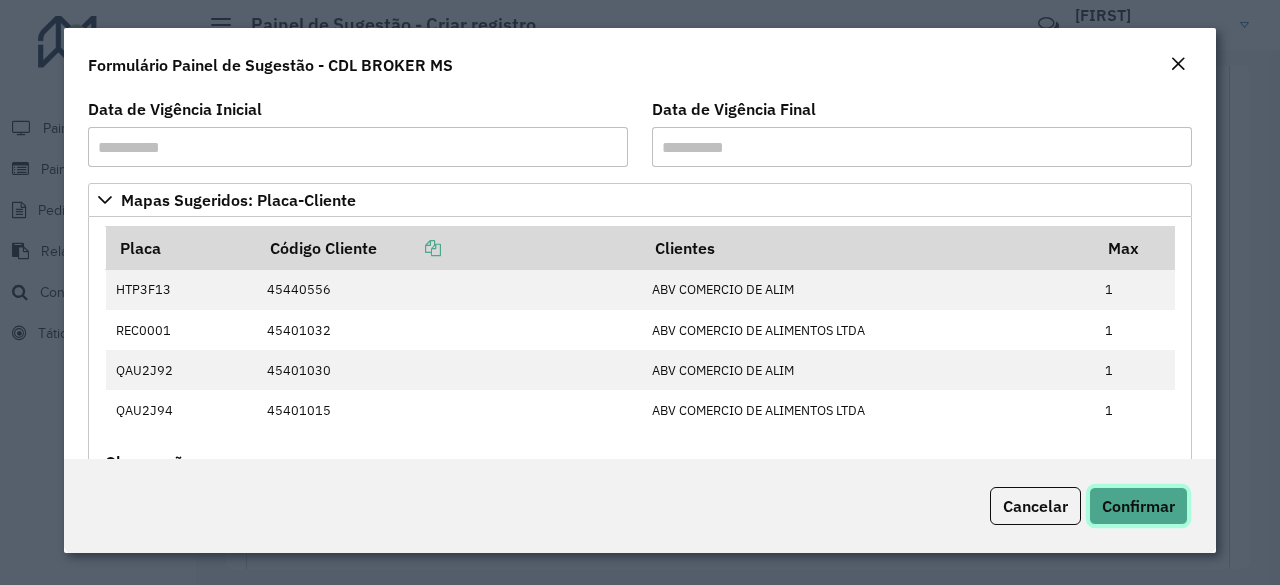 click on "Confirmar" 